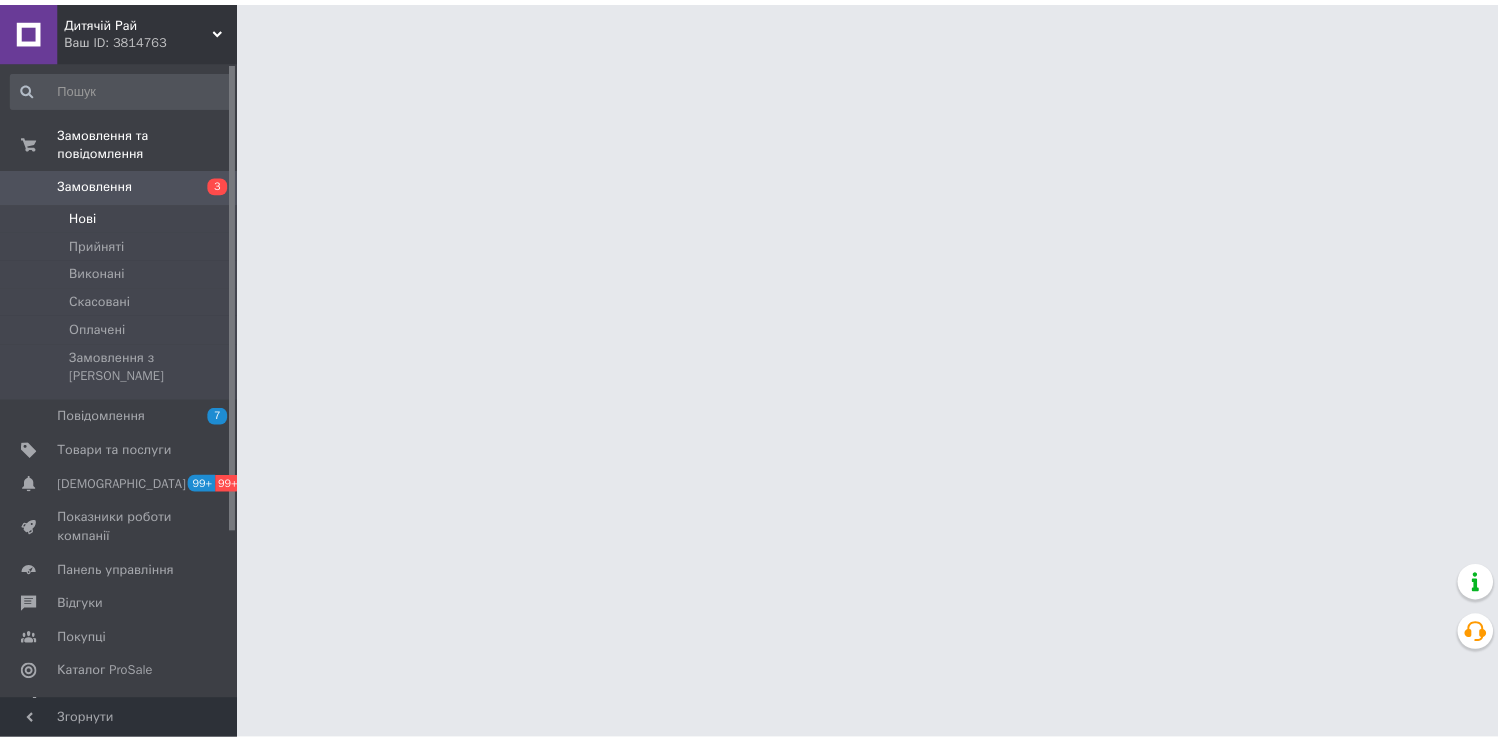 scroll, scrollTop: 0, scrollLeft: 0, axis: both 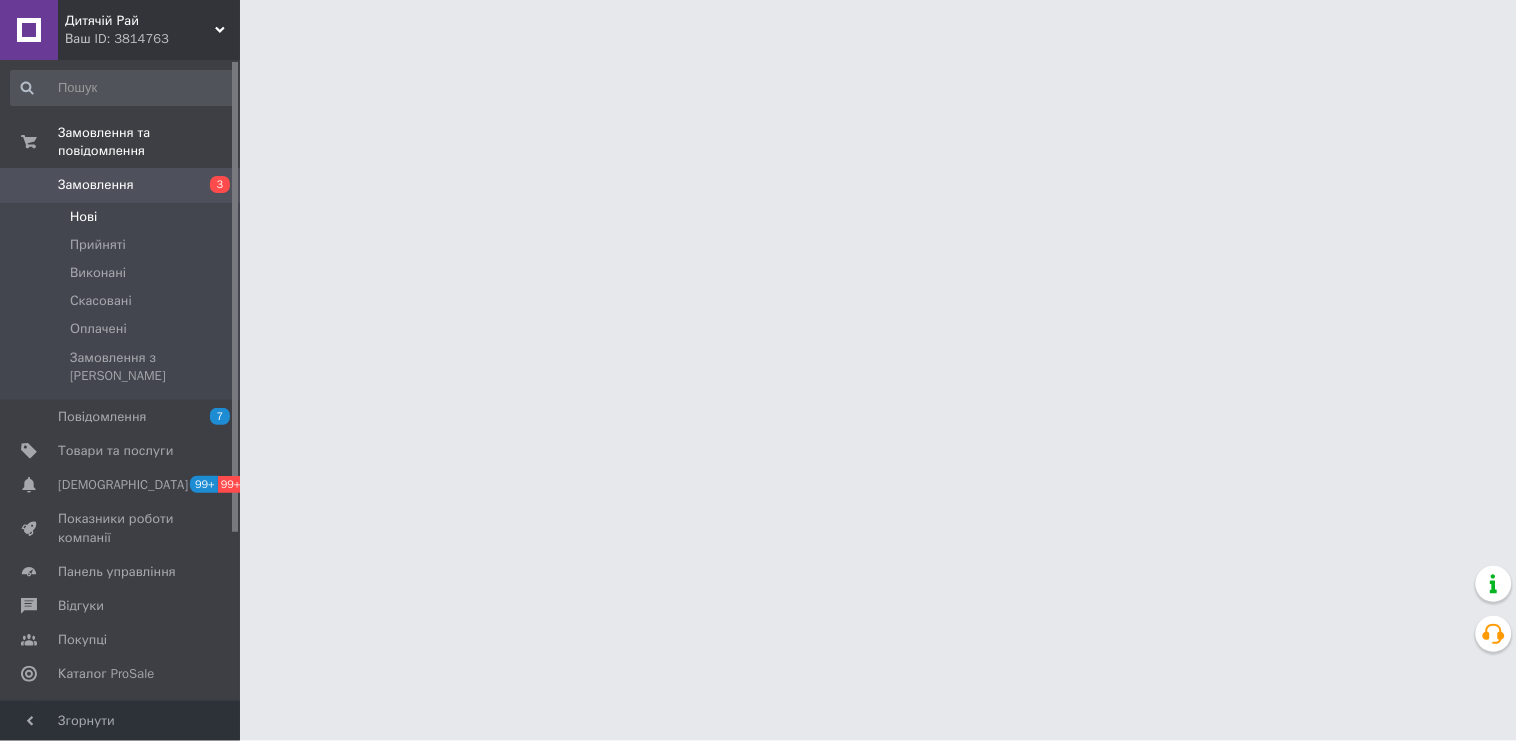 click on "Нові" at bounding box center [123, 217] 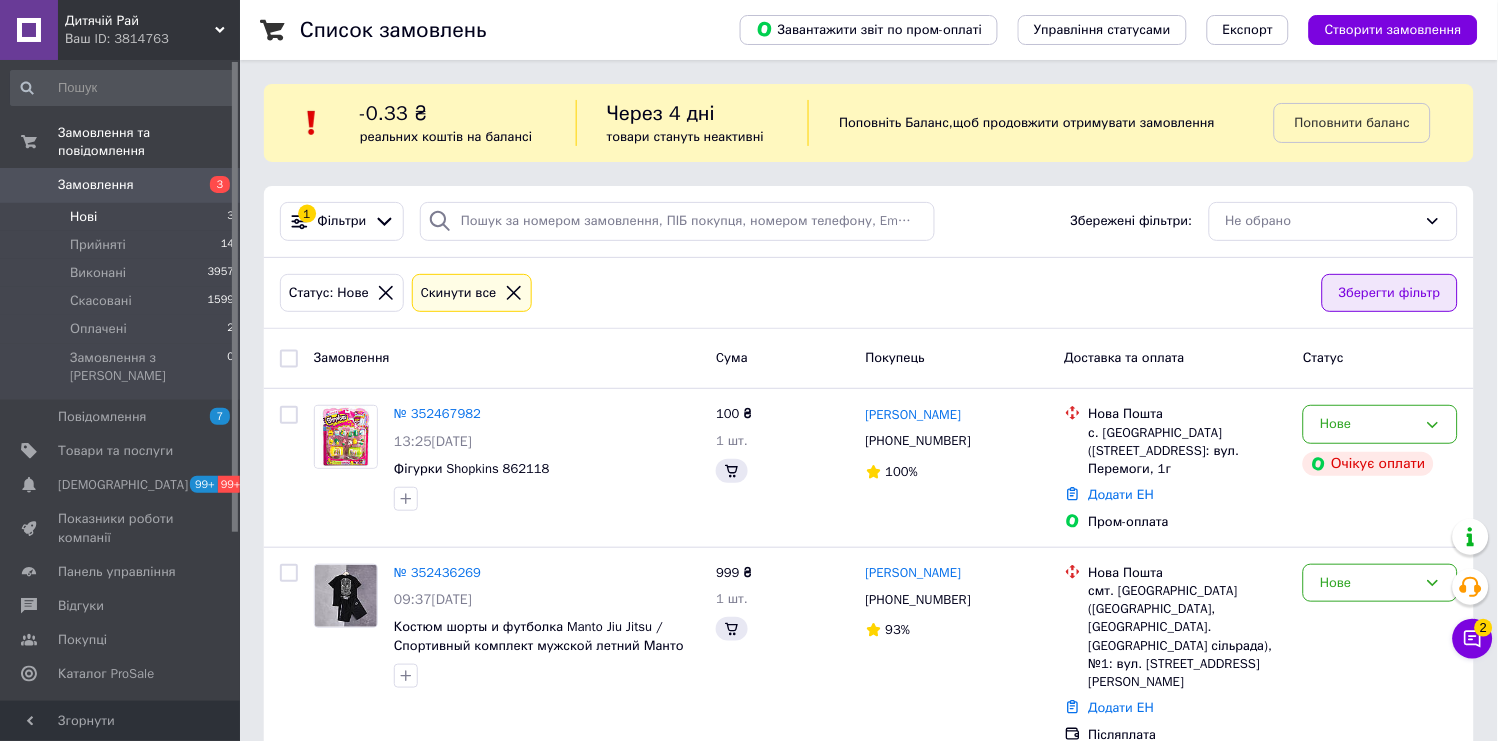 click on "Зберегти фільтр" at bounding box center [1390, 293] 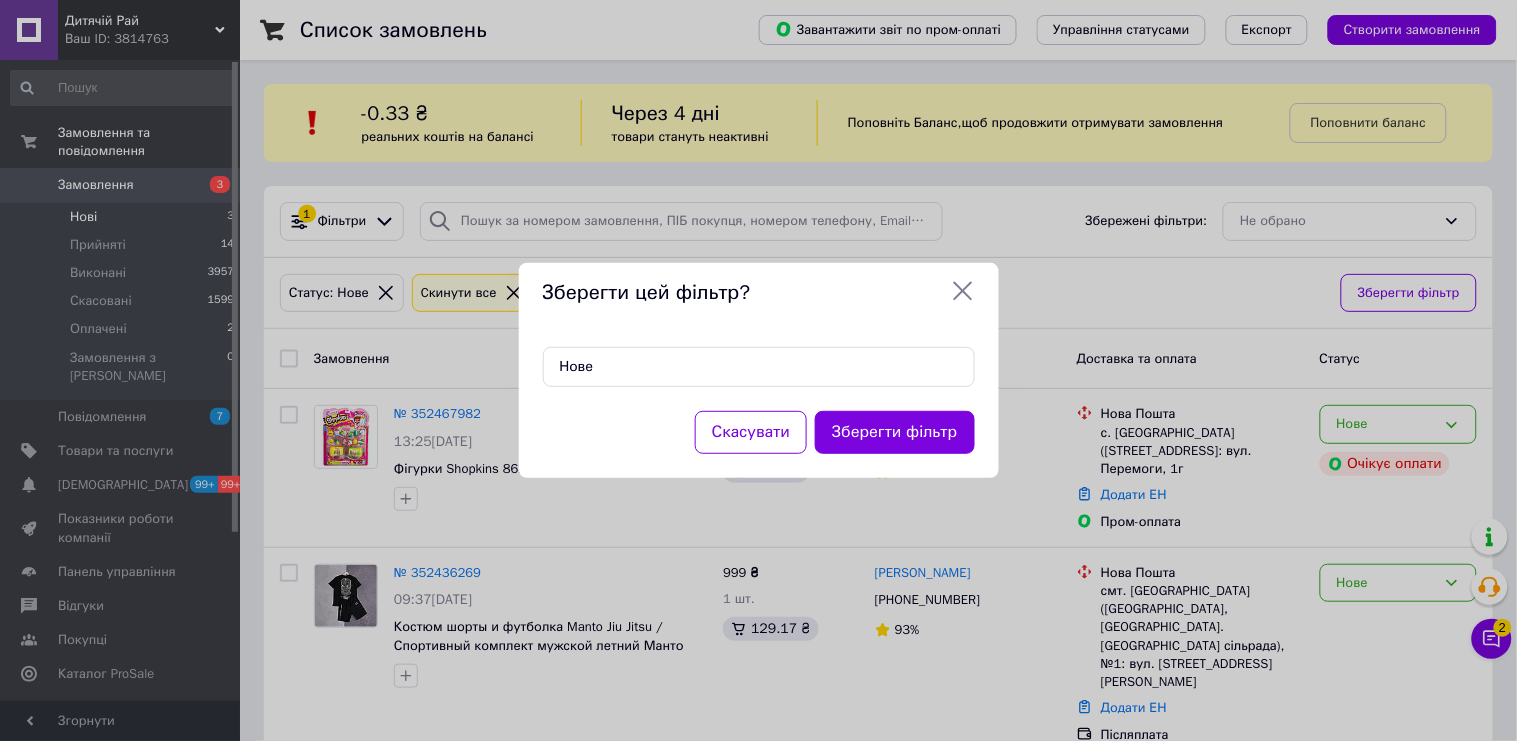 click 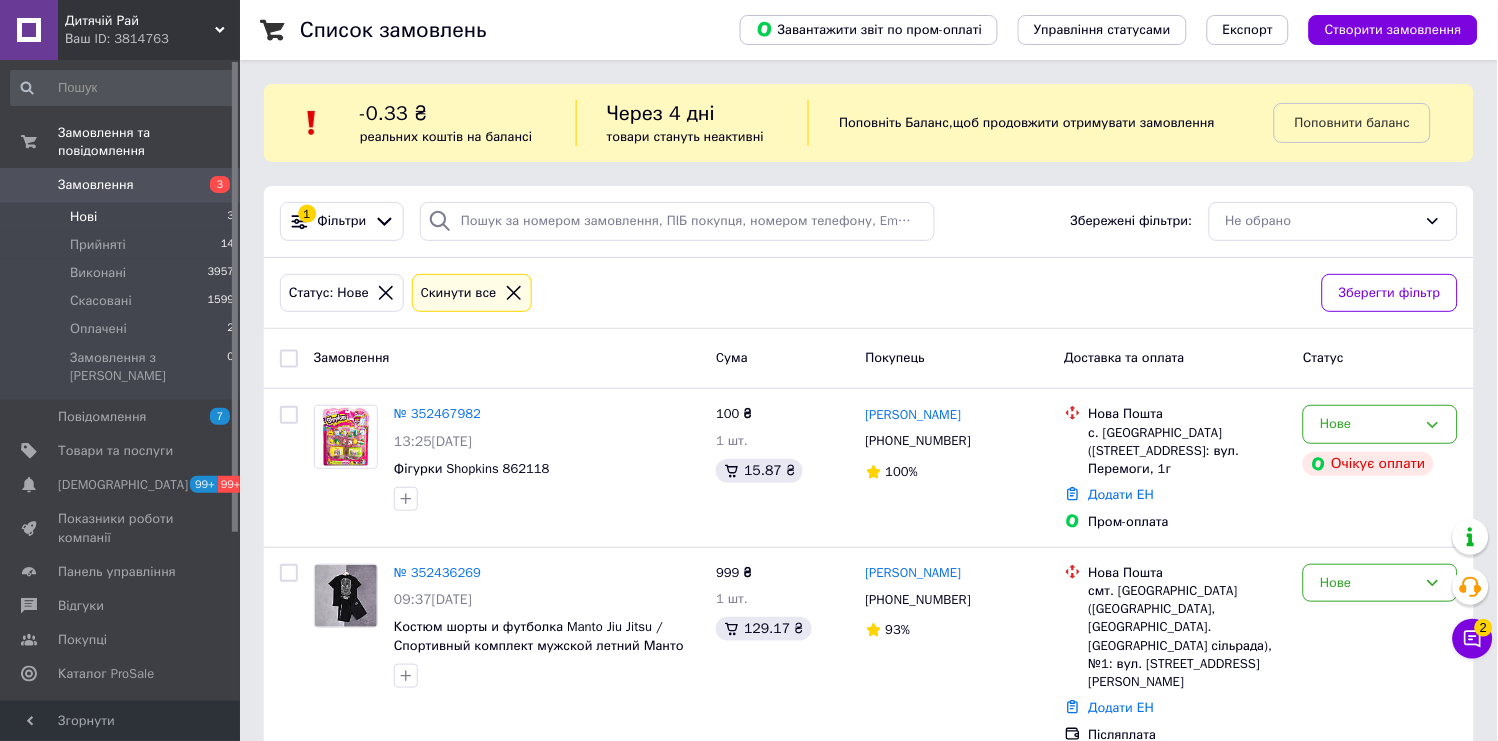 scroll, scrollTop: 183, scrollLeft: 0, axis: vertical 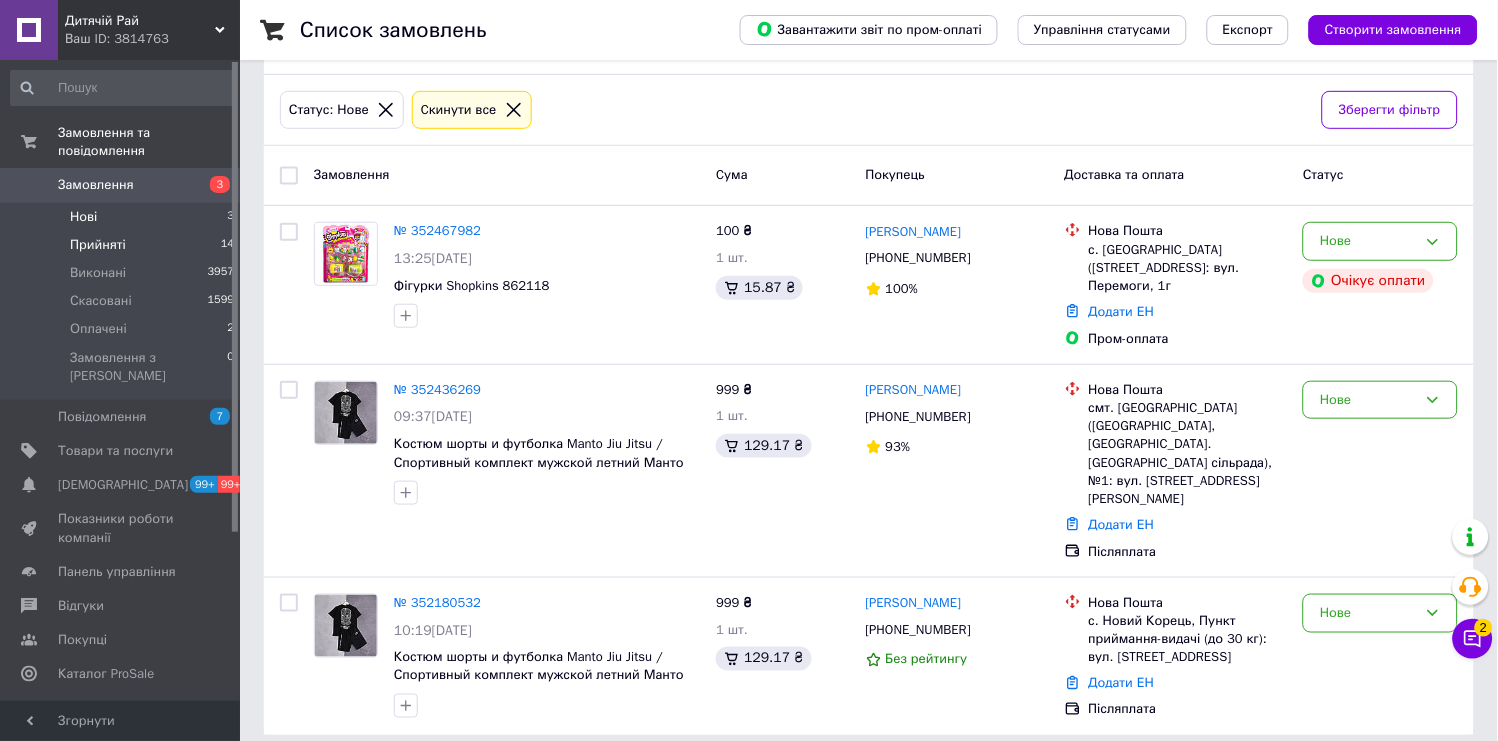 click on "Прийняті 14" at bounding box center [123, 245] 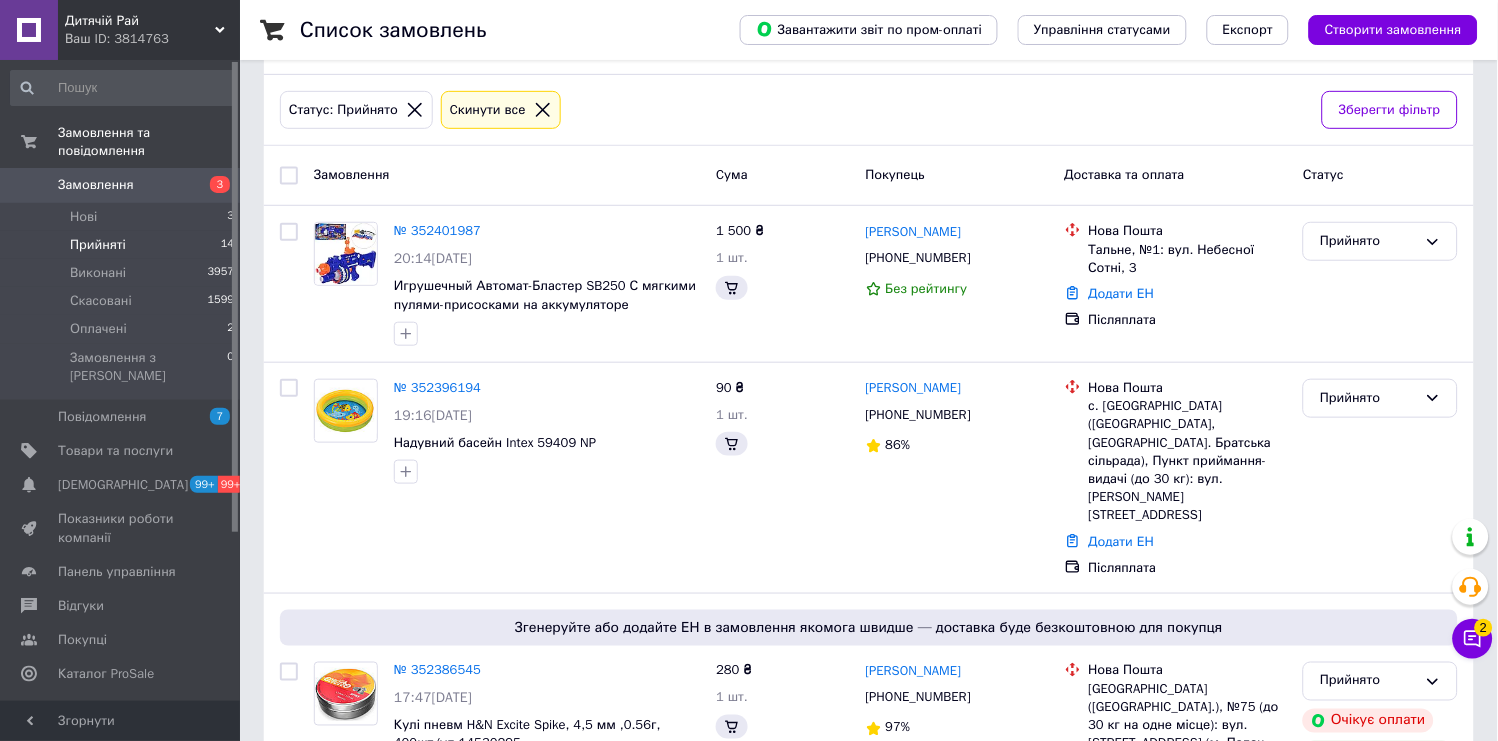 scroll, scrollTop: 0, scrollLeft: 0, axis: both 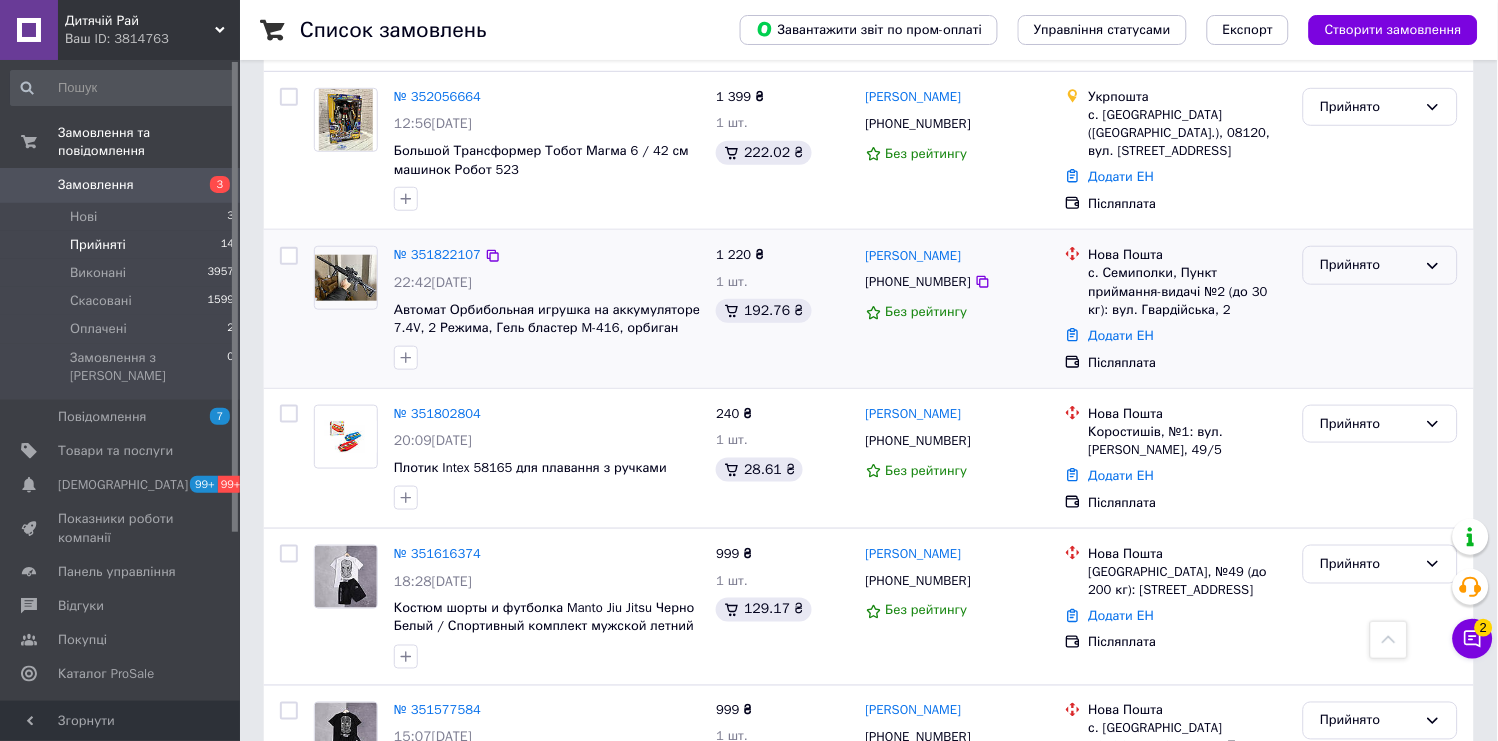 click on "Прийнято" at bounding box center (1368, 265) 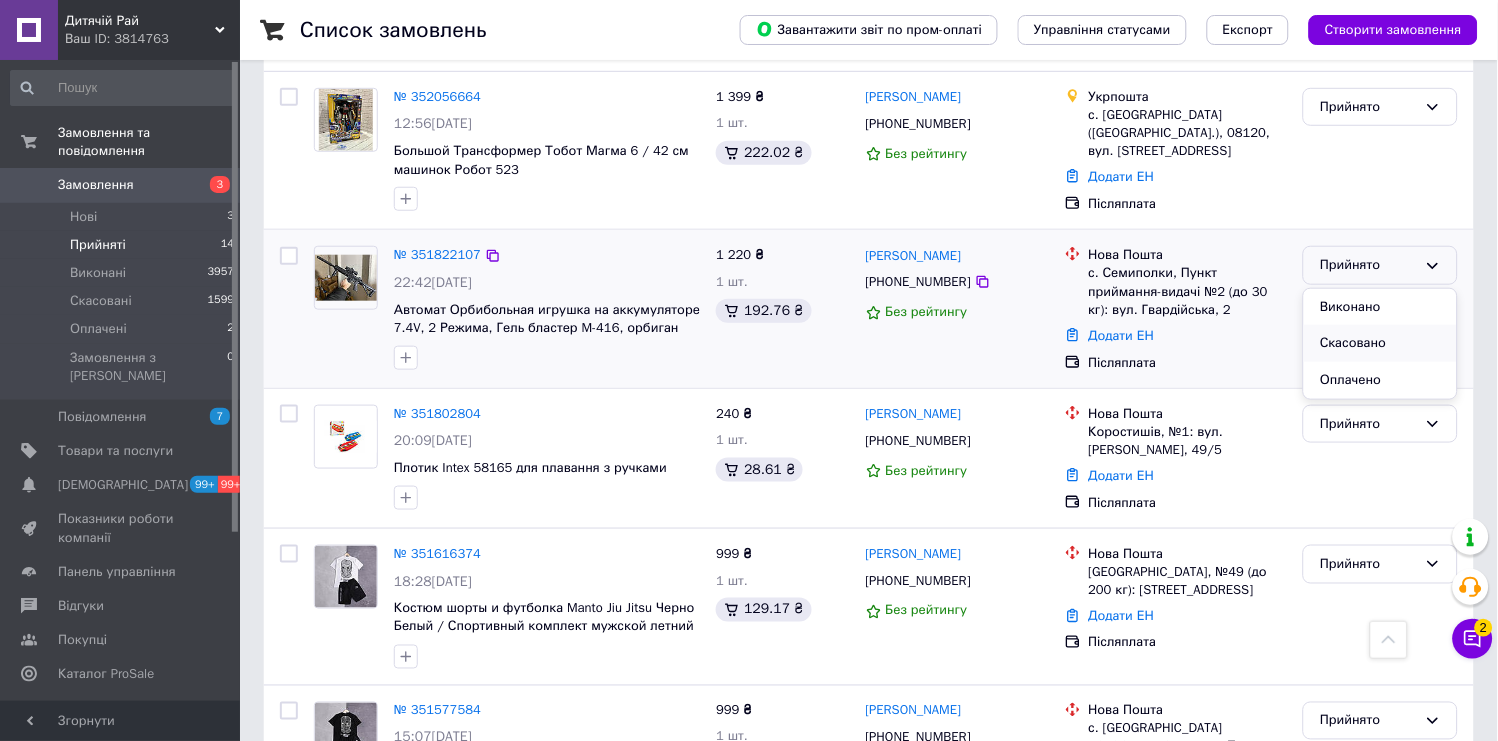 click on "Скасовано" at bounding box center (1380, 343) 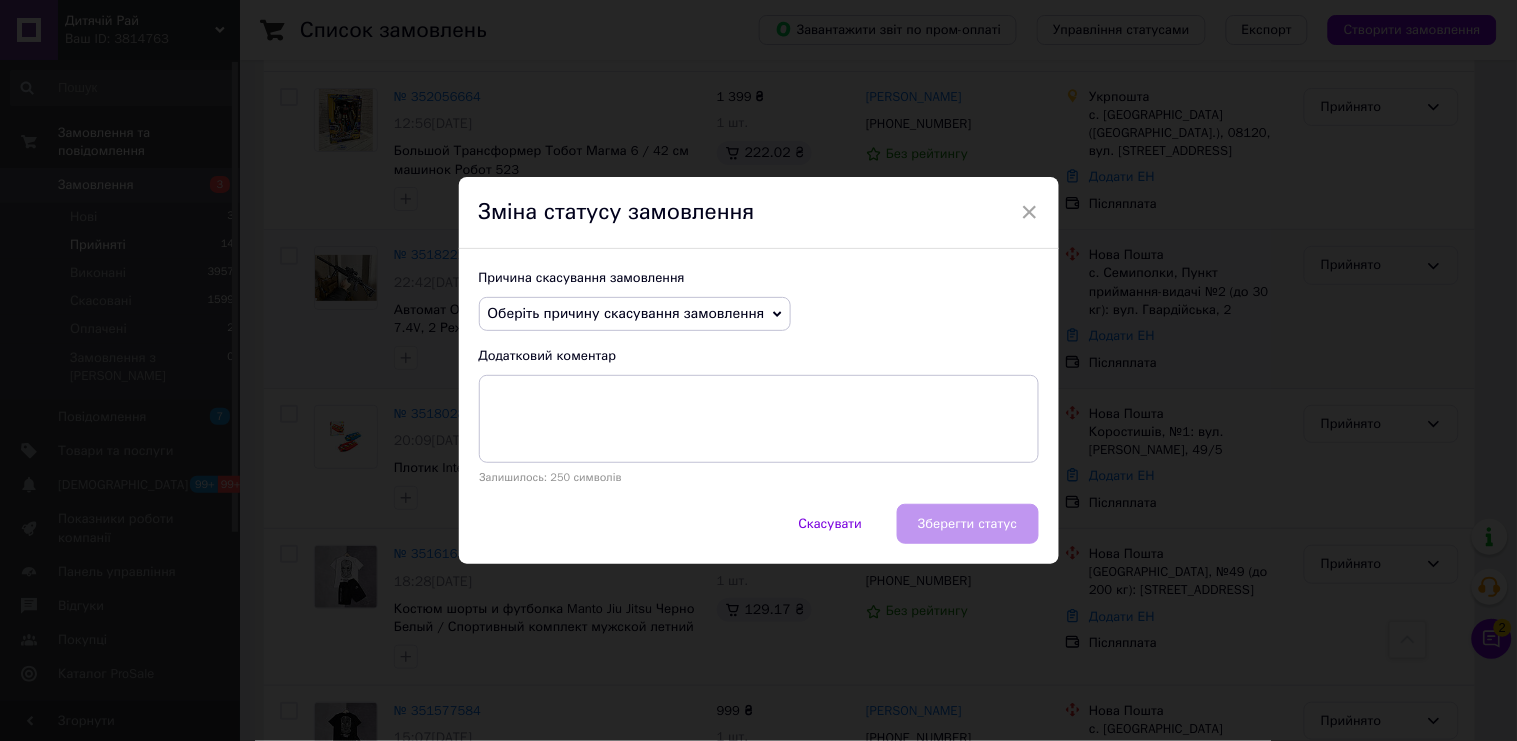 click on "Причина скасування замовлення Оберіть причину скасування замовлення Немає в наявності Немає різновиду товару Оплата не надійшла На прохання покупця Замовлення-дублікат Не виходить додзвонитися Інше Додатковий коментар Залишилось: 250 символів" at bounding box center [759, 376] 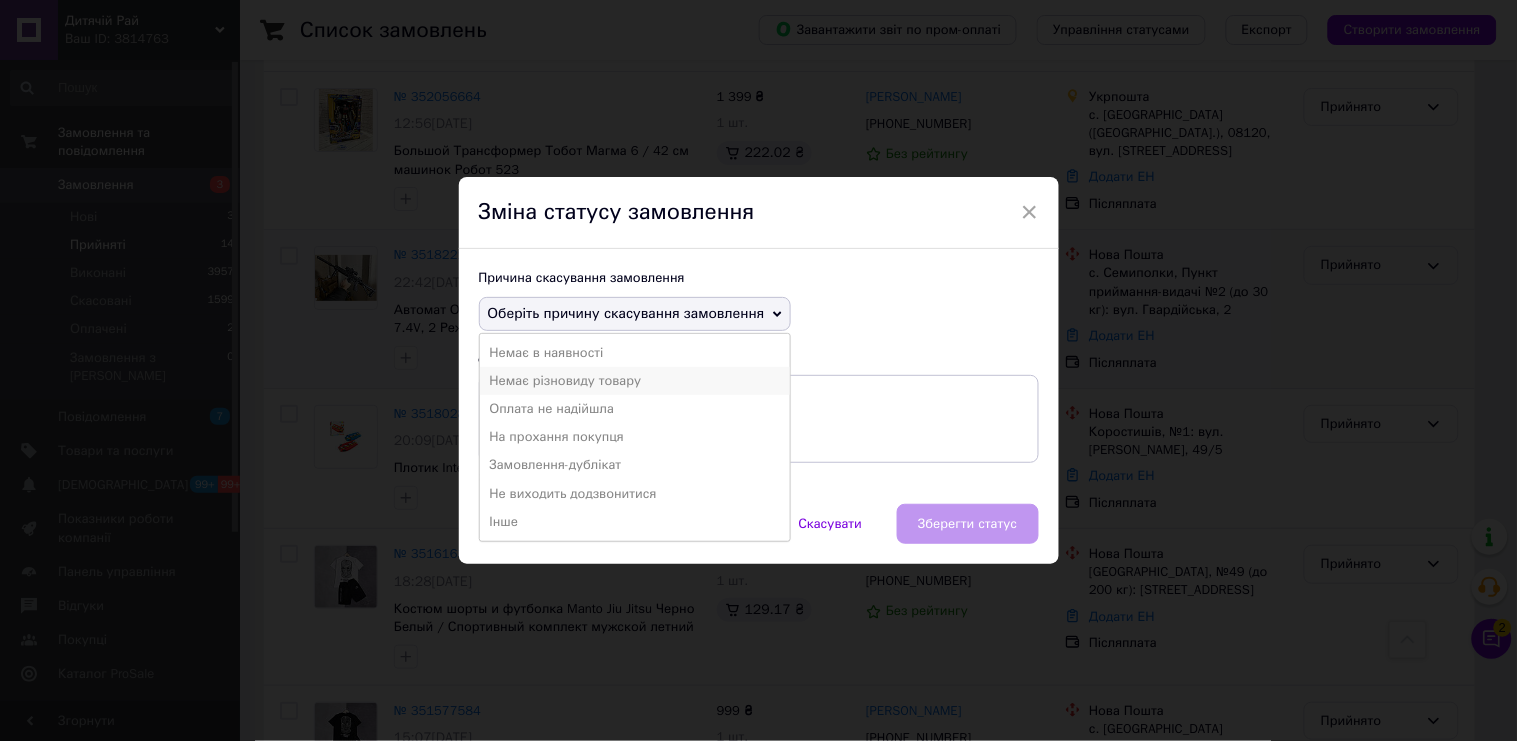 click on "Немає різновиду товару" at bounding box center (635, 381) 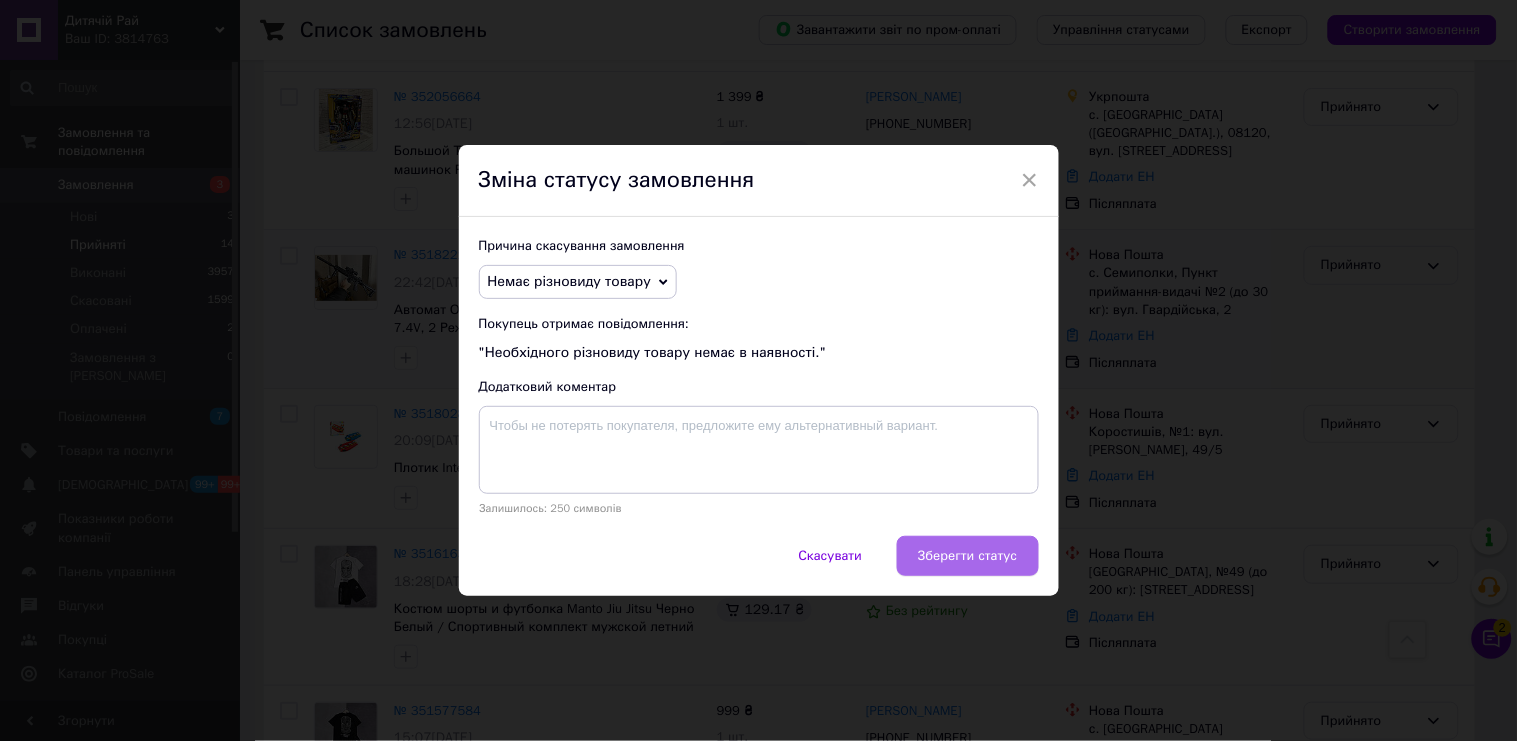 click on "Зберегти статус" at bounding box center (967, 556) 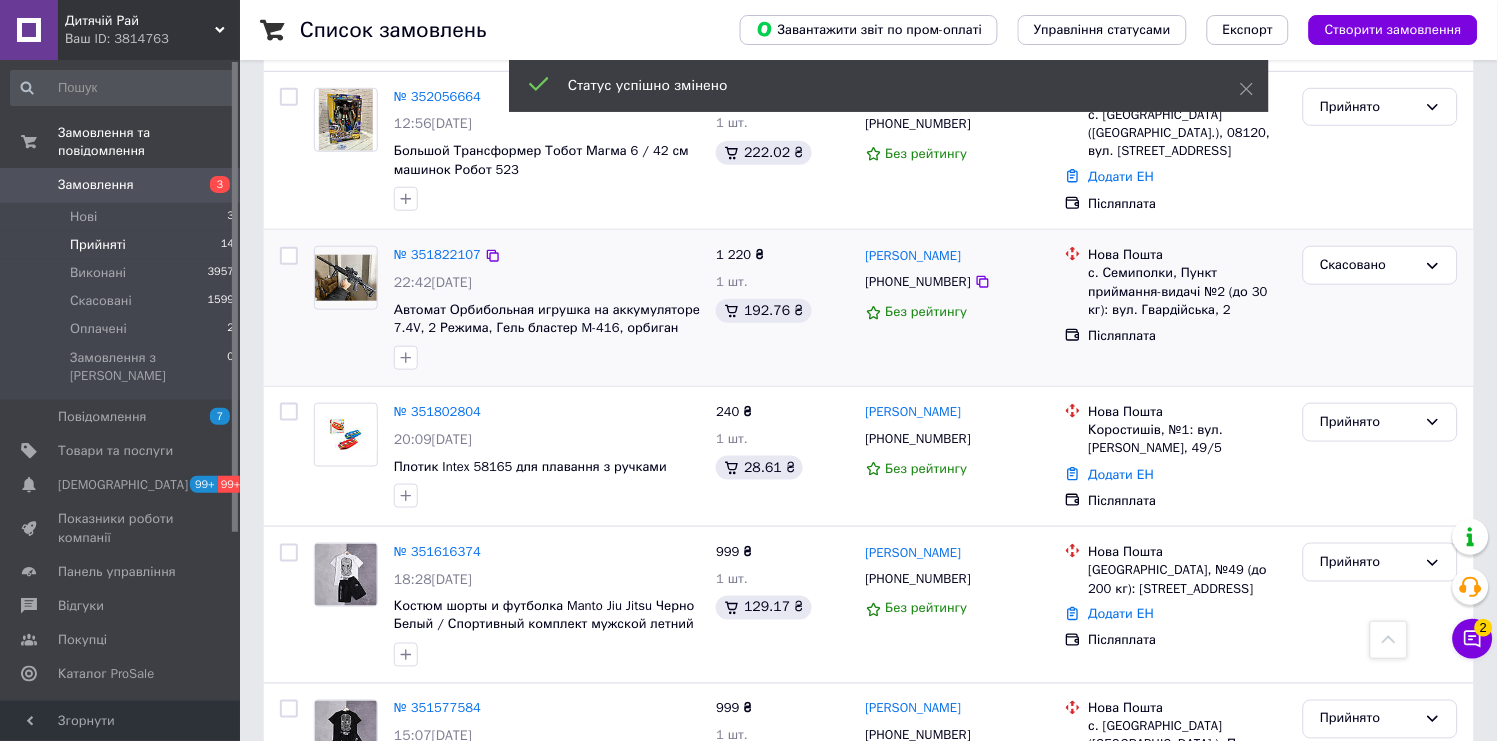 scroll, scrollTop: 1983, scrollLeft: 0, axis: vertical 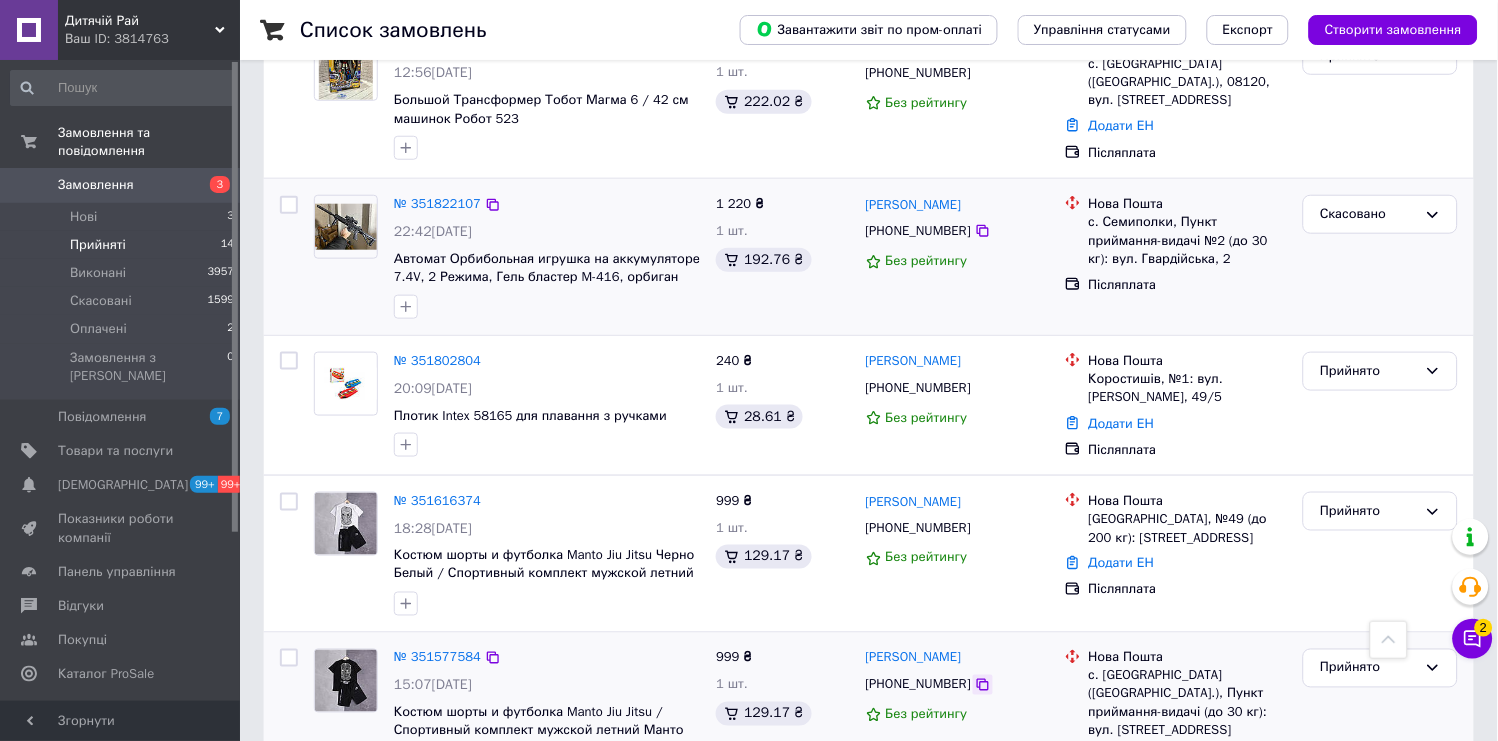 click 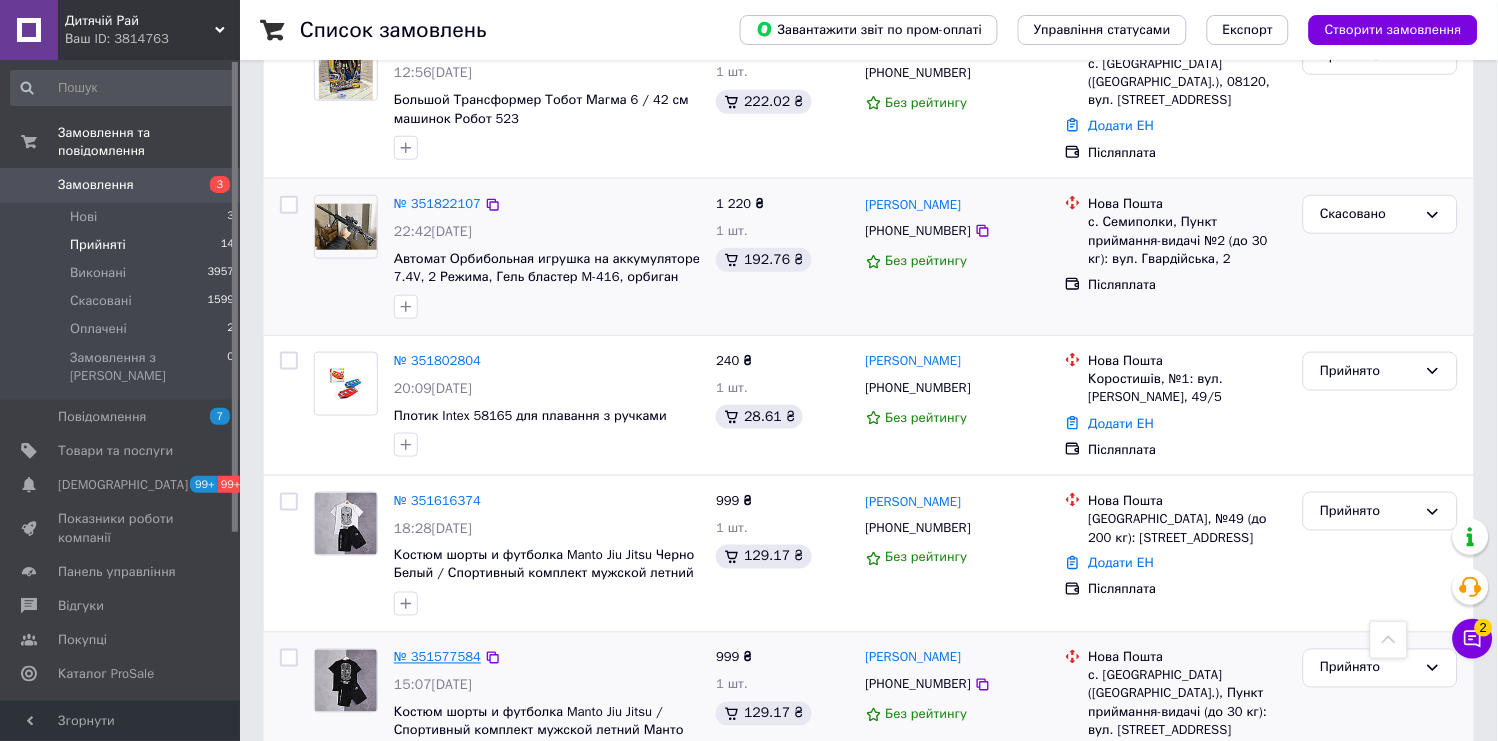 click on "№ 351577584" at bounding box center [437, 657] 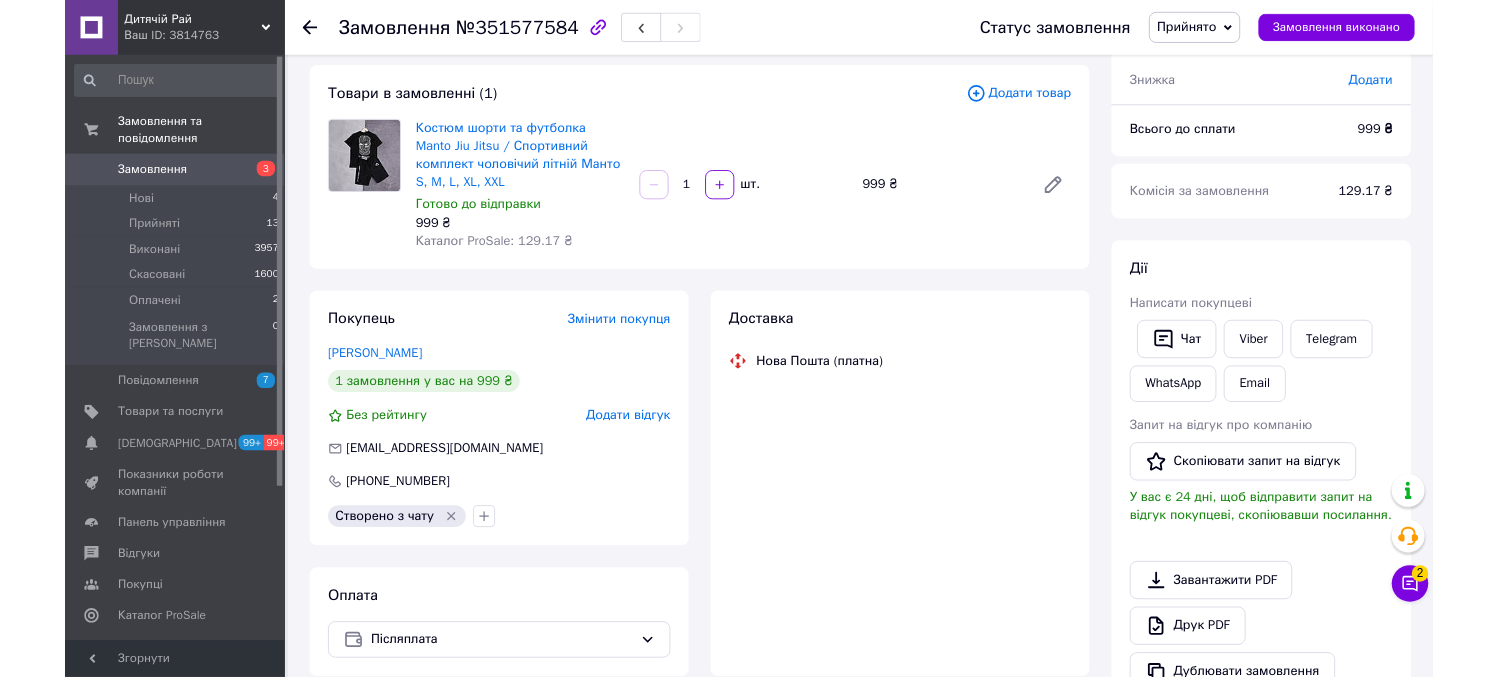 scroll, scrollTop: 333, scrollLeft: 0, axis: vertical 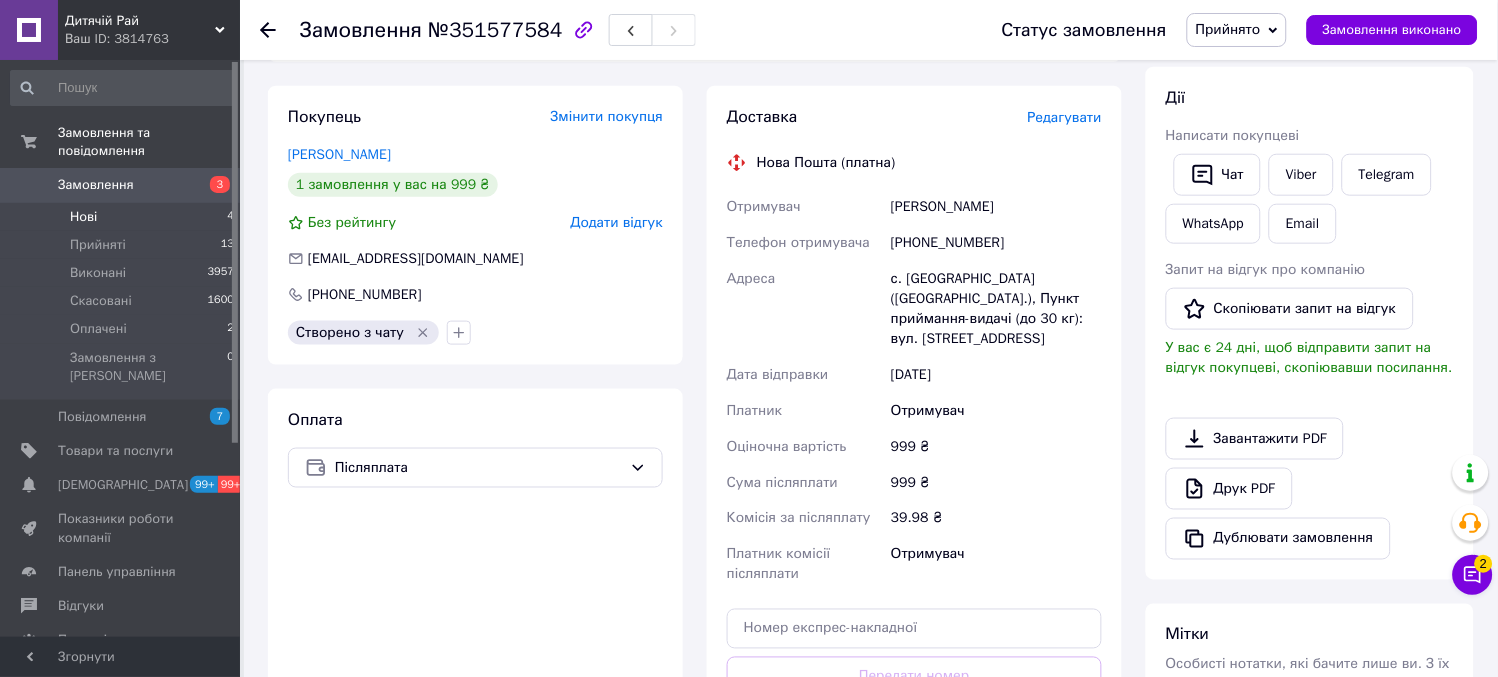 click on "Нові 4" at bounding box center (123, 217) 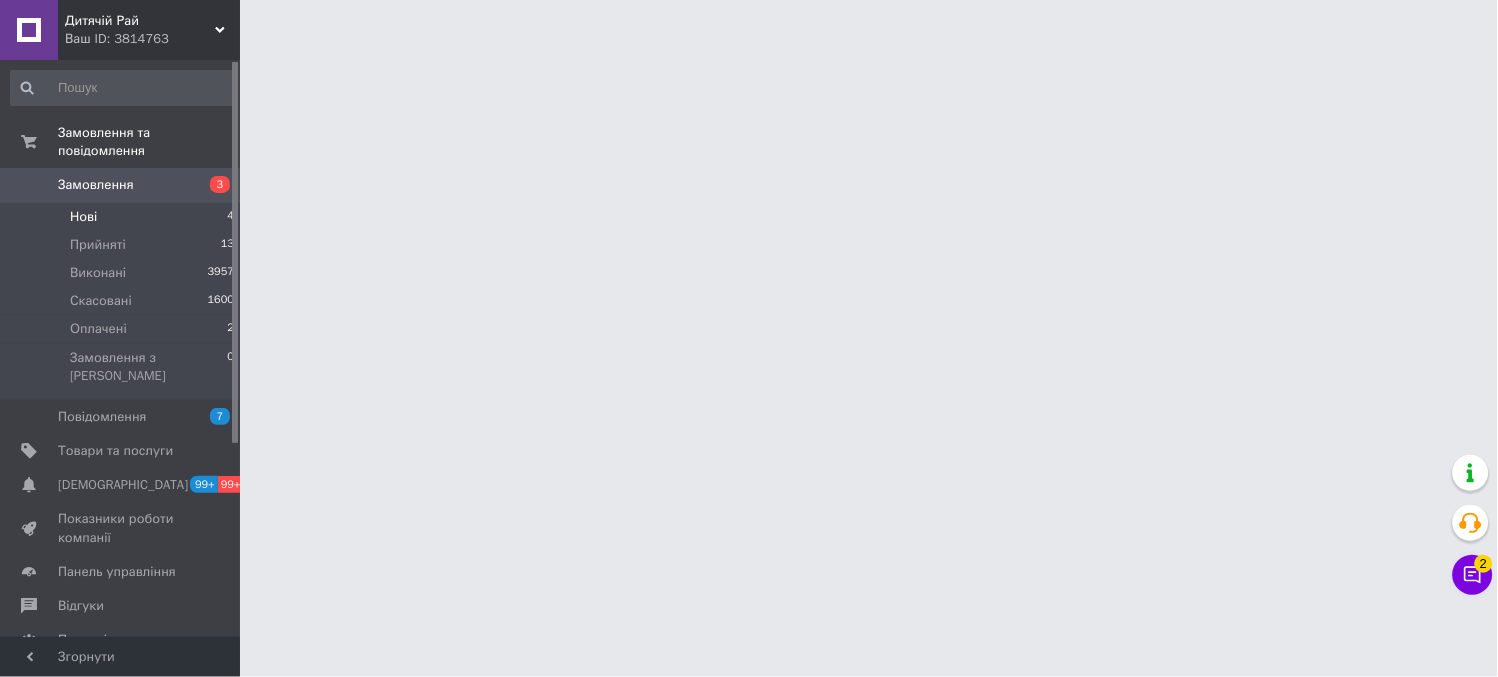 scroll, scrollTop: 0, scrollLeft: 0, axis: both 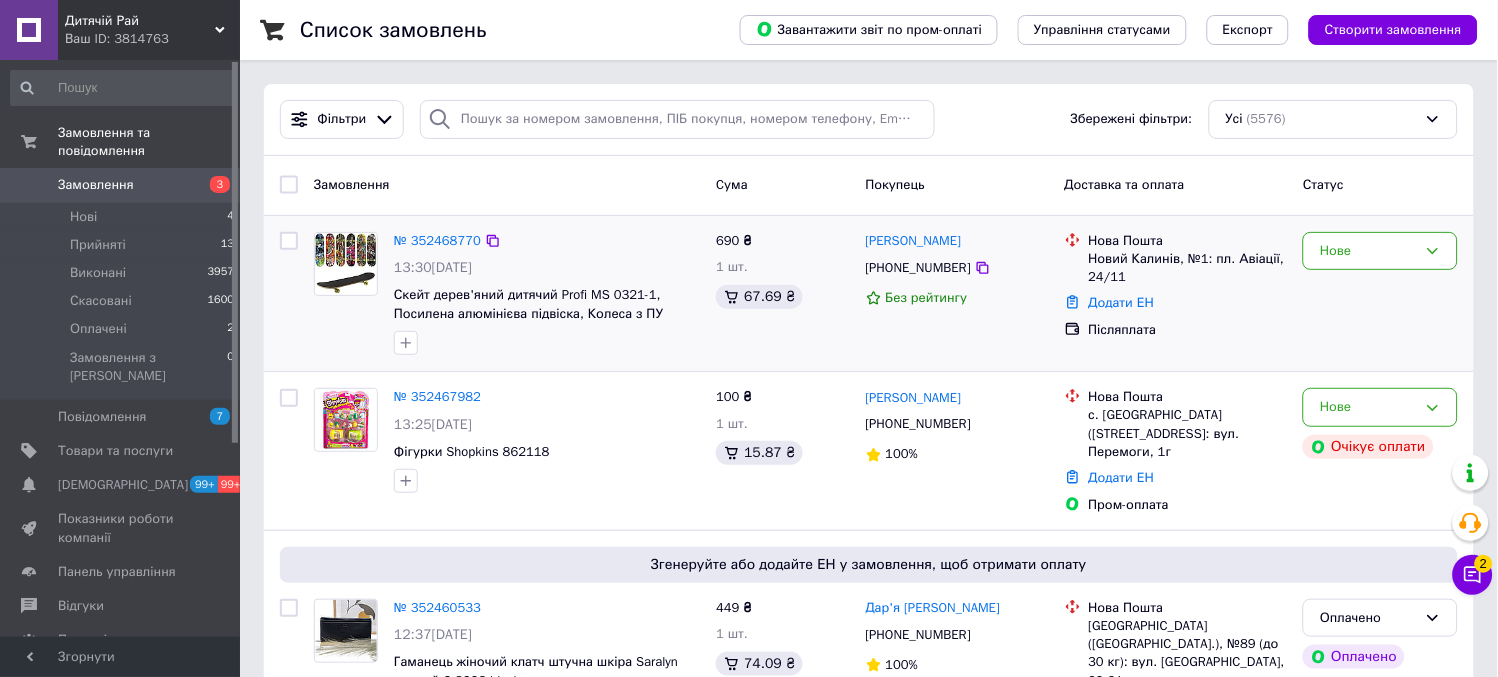 click on "Нове" at bounding box center (1380, 251) 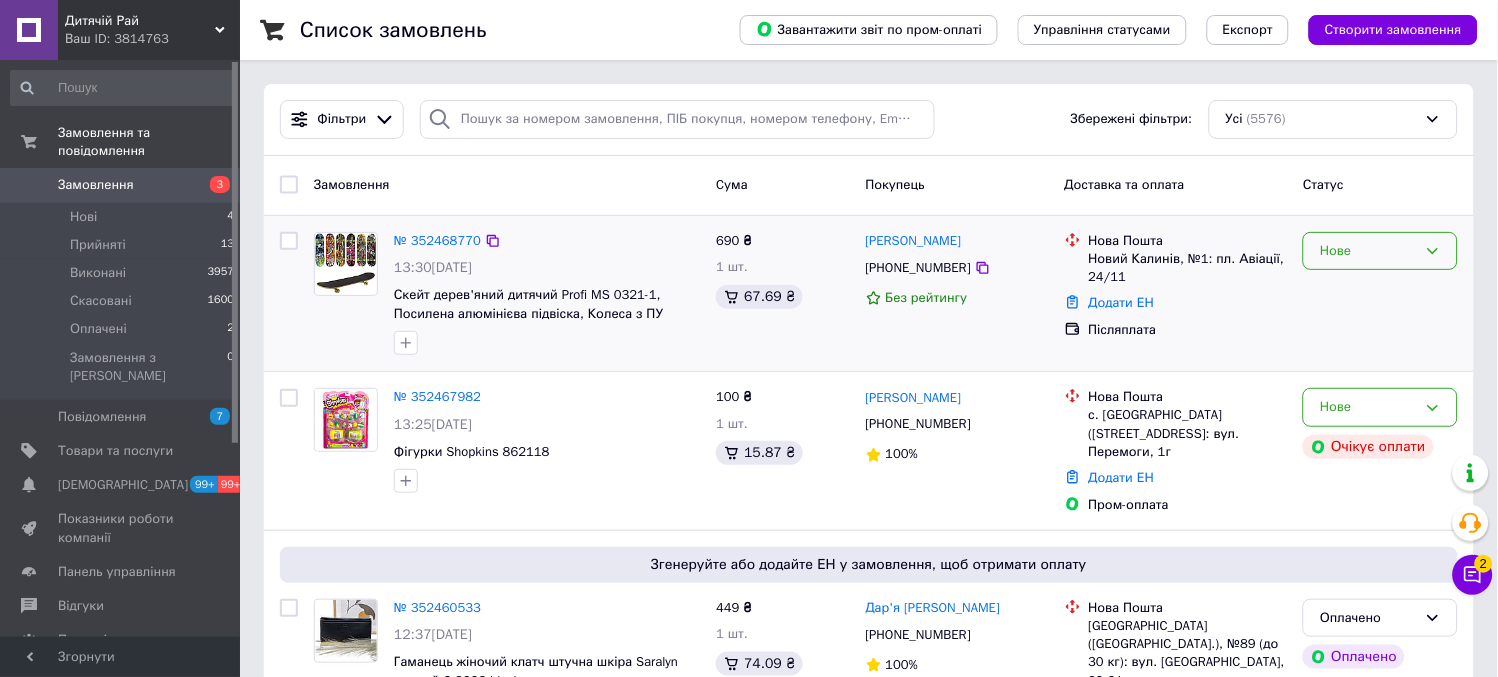 click 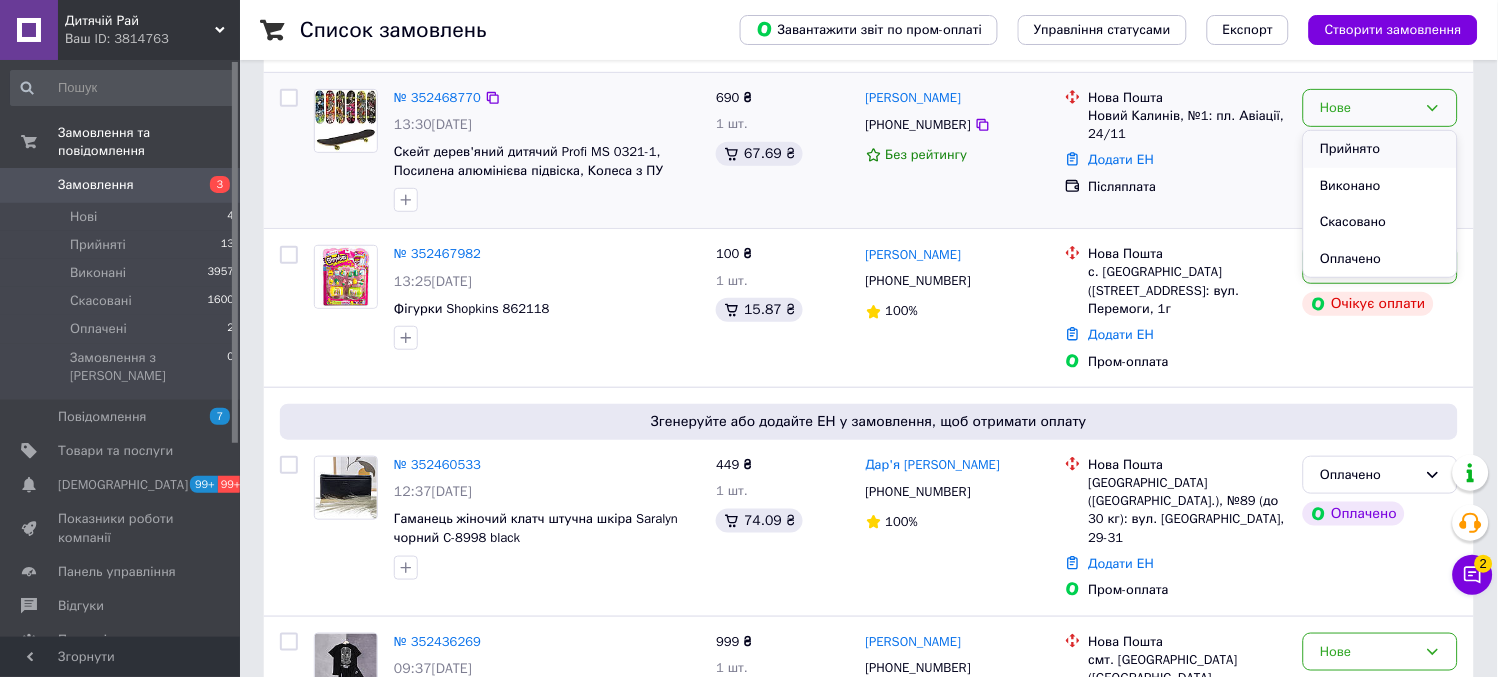 scroll, scrollTop: 111, scrollLeft: 0, axis: vertical 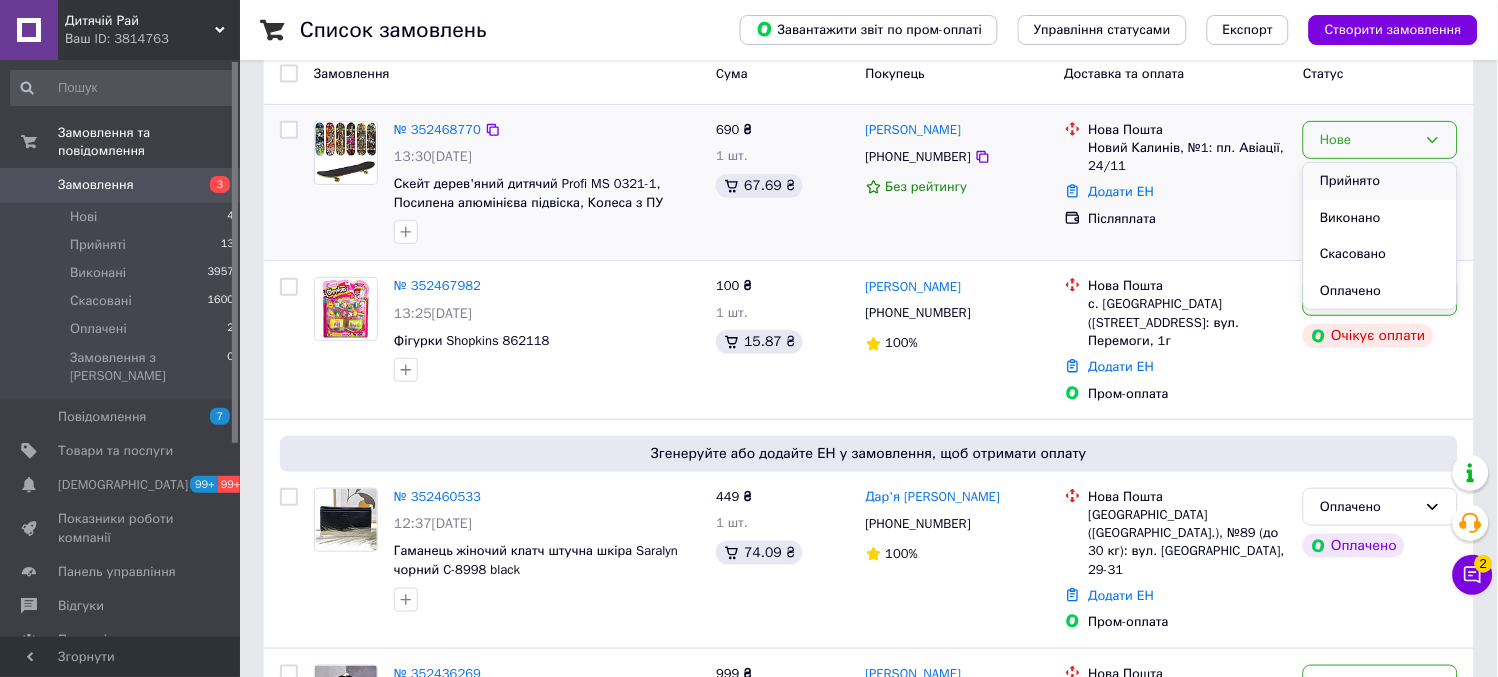 click on "Прийнято" at bounding box center [1380, 181] 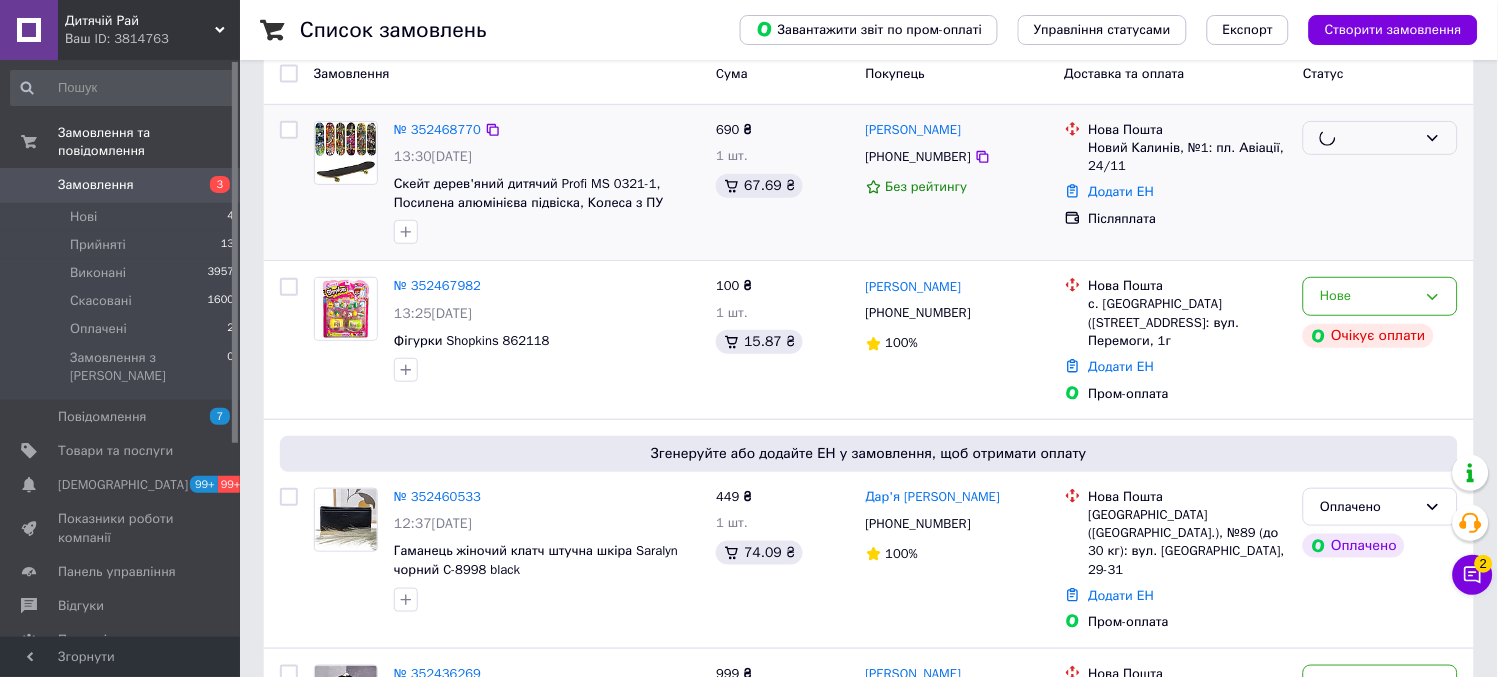 click at bounding box center (1380, 183) 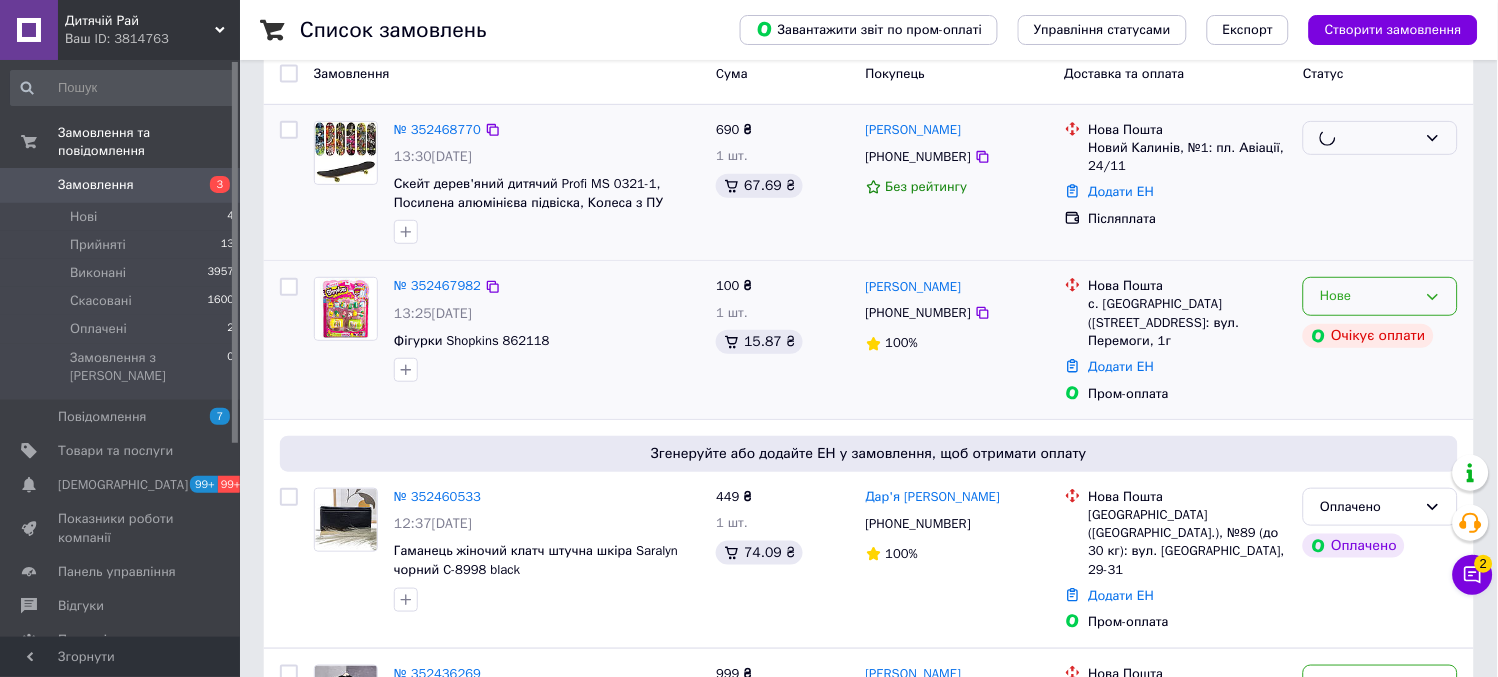 click on "Замовлення Cума Покупець Доставка та оплата Статус № 352468770 13:30, 13.07.2025 Скейт дерев'яний дитячий Profi MS 0321-1, Посилена алюмінієва підвіска, Колеса з ПУ діаметр = 5 см 690 ₴ 1 шт. 67.69 ₴ Марта Грицан +380960214791 Без рейтингу Нова Пошта Новий Калинів, №1: пл. Авіації, 24/11 Додати ЕН Післяплата № 352467982 13:25, 13.07.2025 Фігурки Shopkins 862118 100 ₴ 1 шт. 15.87 ₴ Валерія  Пірогова  +380982369100 100% Нова Пошта с. Троїцьке (Одеська обл., Одеський р-н.), №1: вул. Перемоги, 1г Додати ЕН Пром-оплата Нове Очікує оплати Згенеруйте або додайте ЕН у замовлення, щоб отримати оплату № 352460533 12:37, 13.07.2025 449 ₴ 1 шт. 74.09 ₴ 100% 93%" at bounding box center (869, 8871) 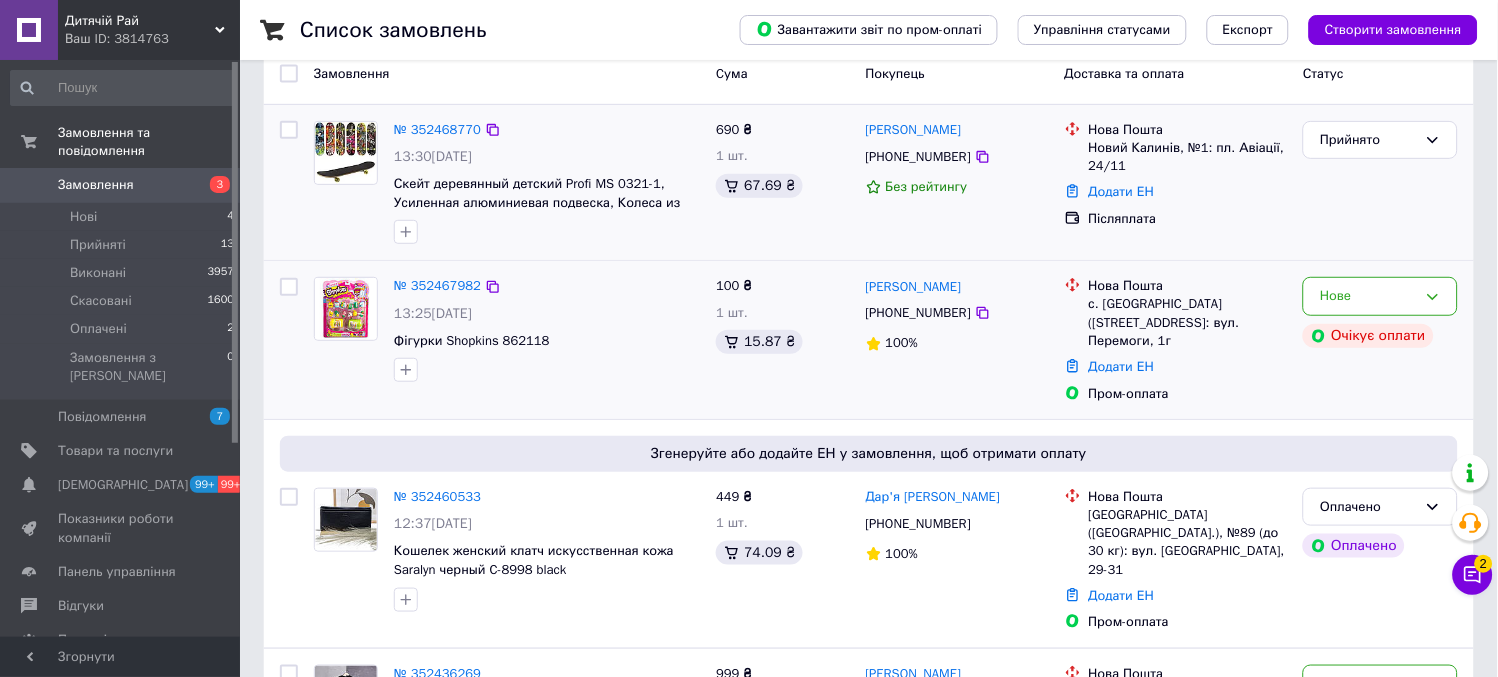 click on "Нове Очікує оплати" at bounding box center [1380, 340] 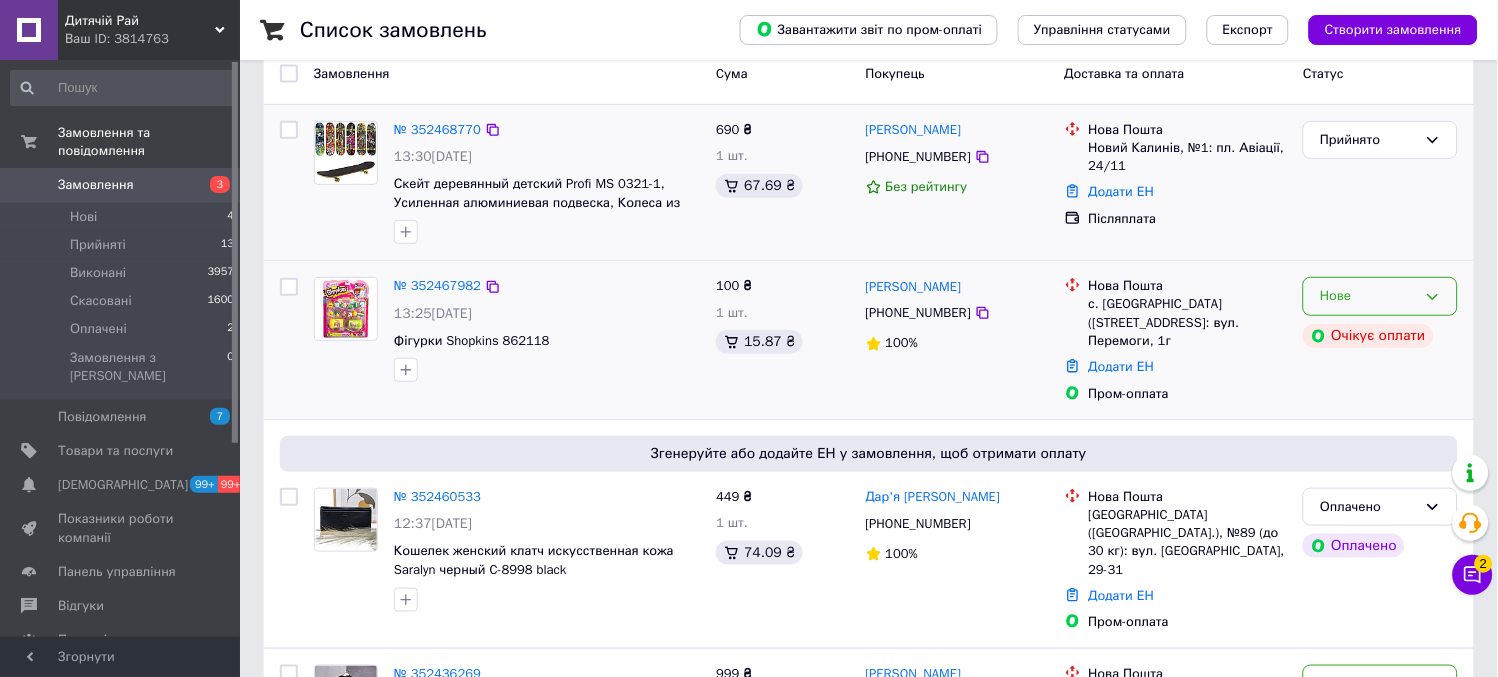 click on "Нове" at bounding box center [1380, 296] 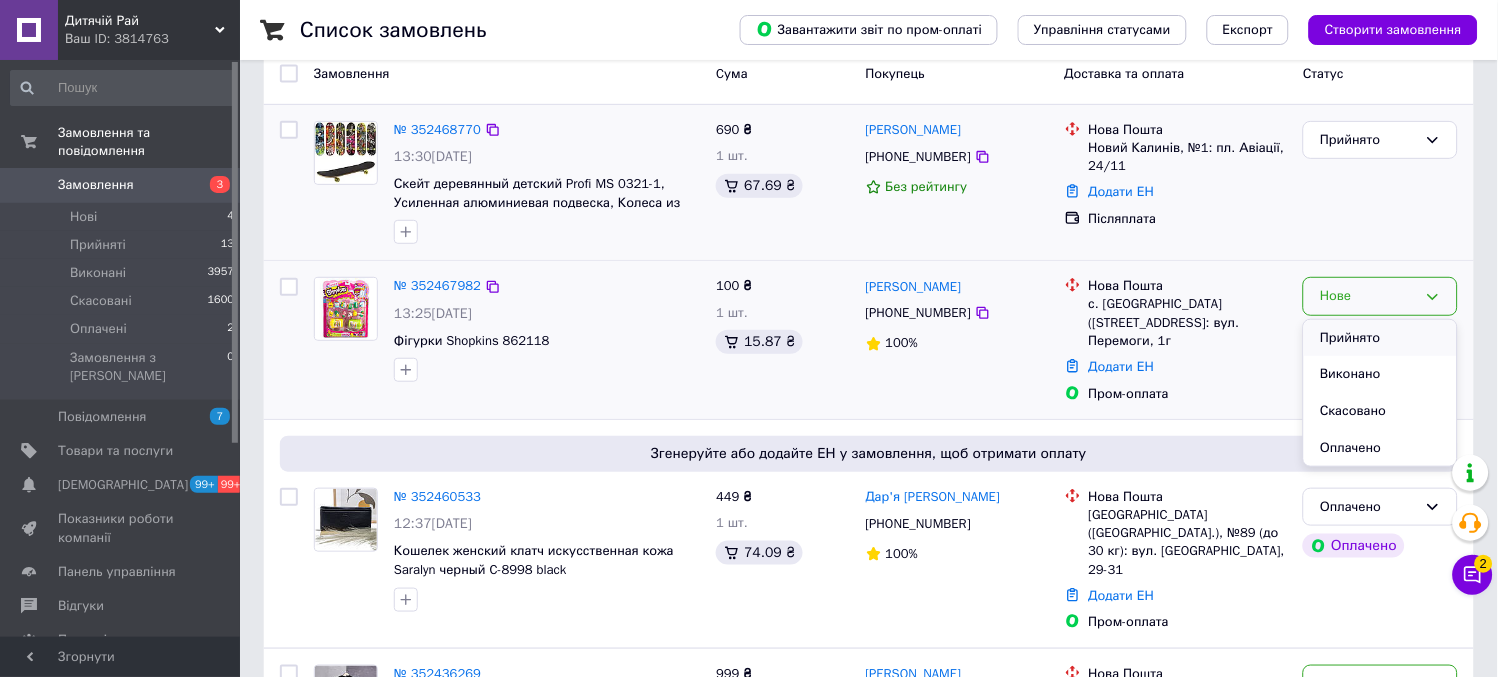 click on "Прийнято" at bounding box center (1380, 338) 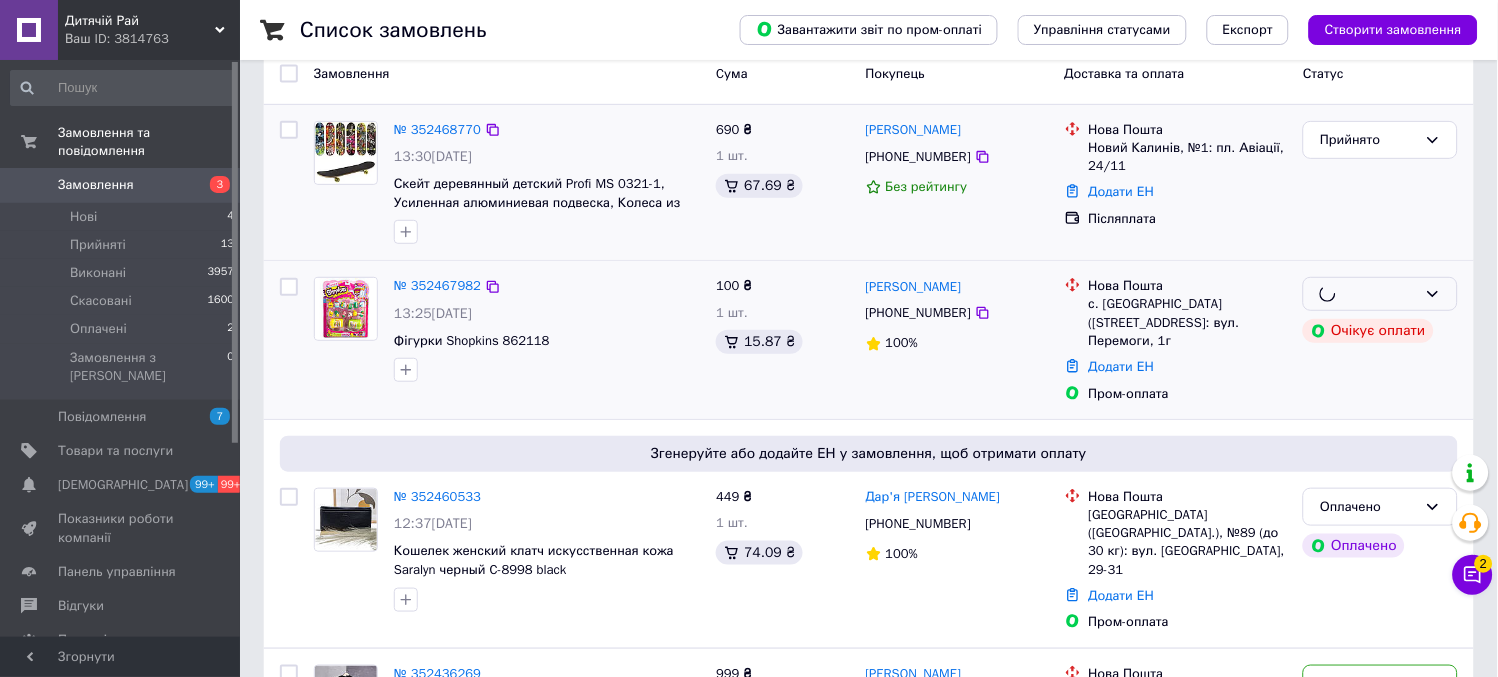 click on "Чат з покупцем 2" at bounding box center [1473, 575] 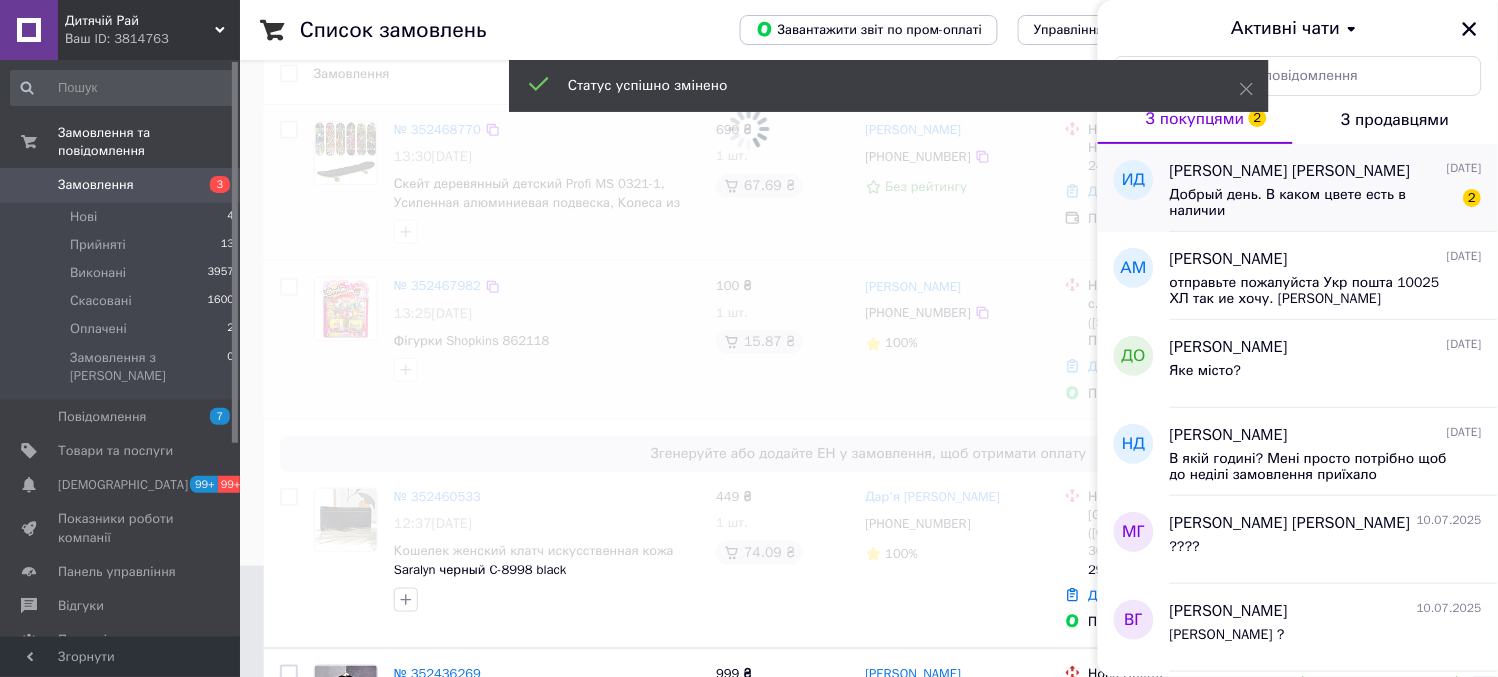 click on "Добрый день. В каком цвете есть в наличии" at bounding box center (1312, 203) 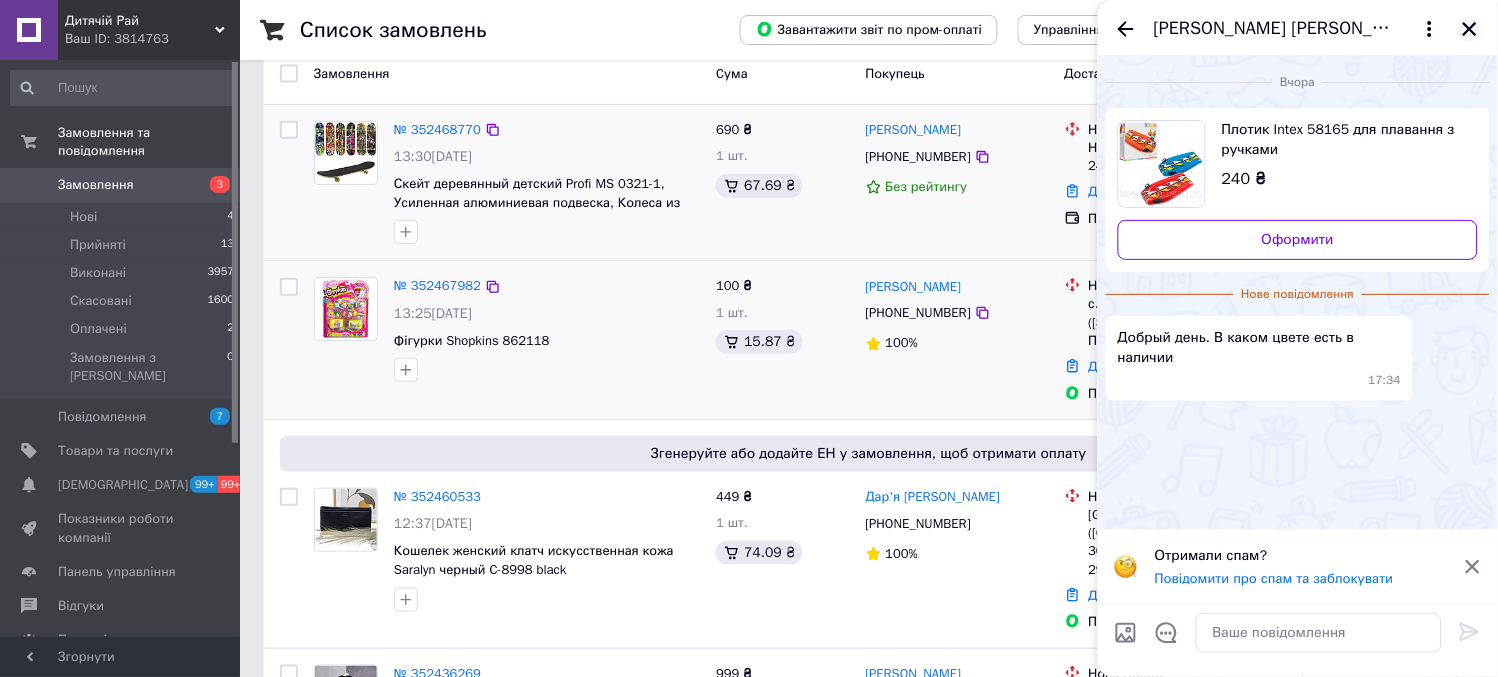 click 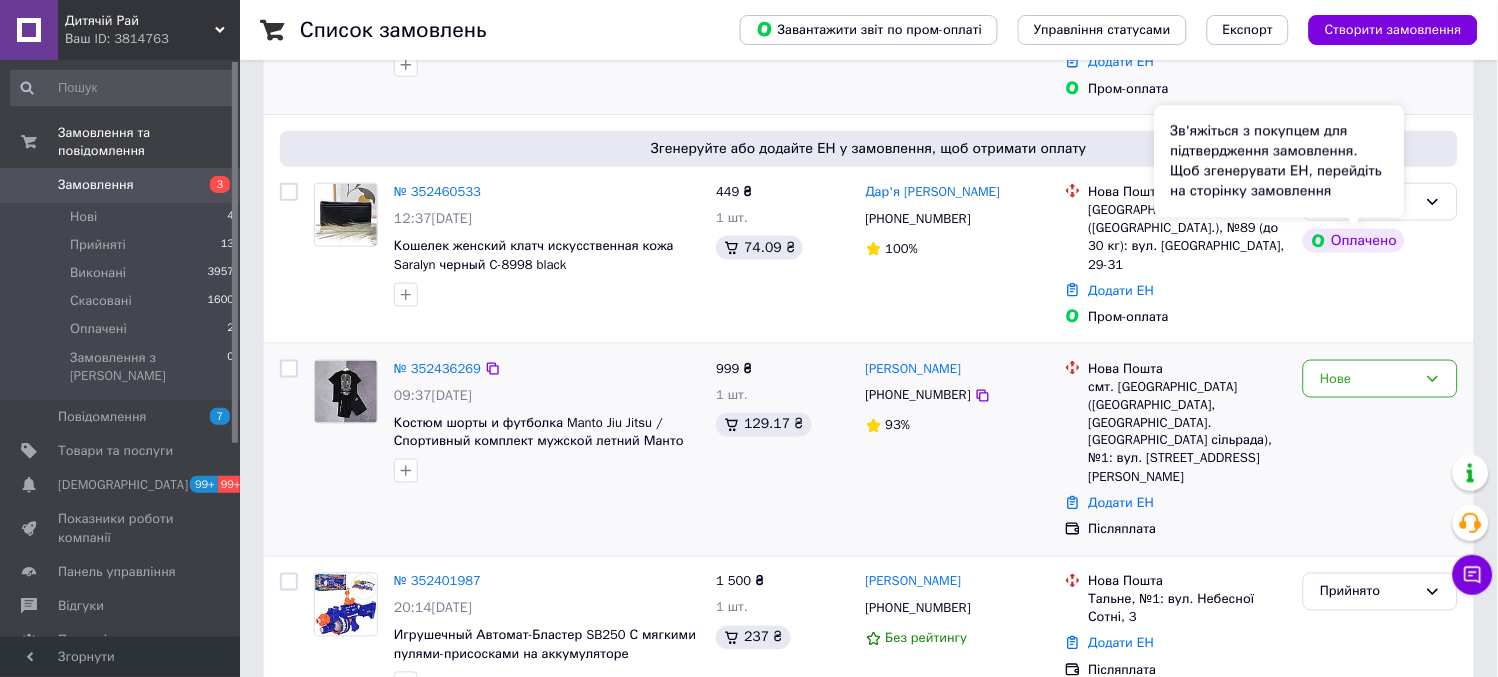 scroll, scrollTop: 555, scrollLeft: 0, axis: vertical 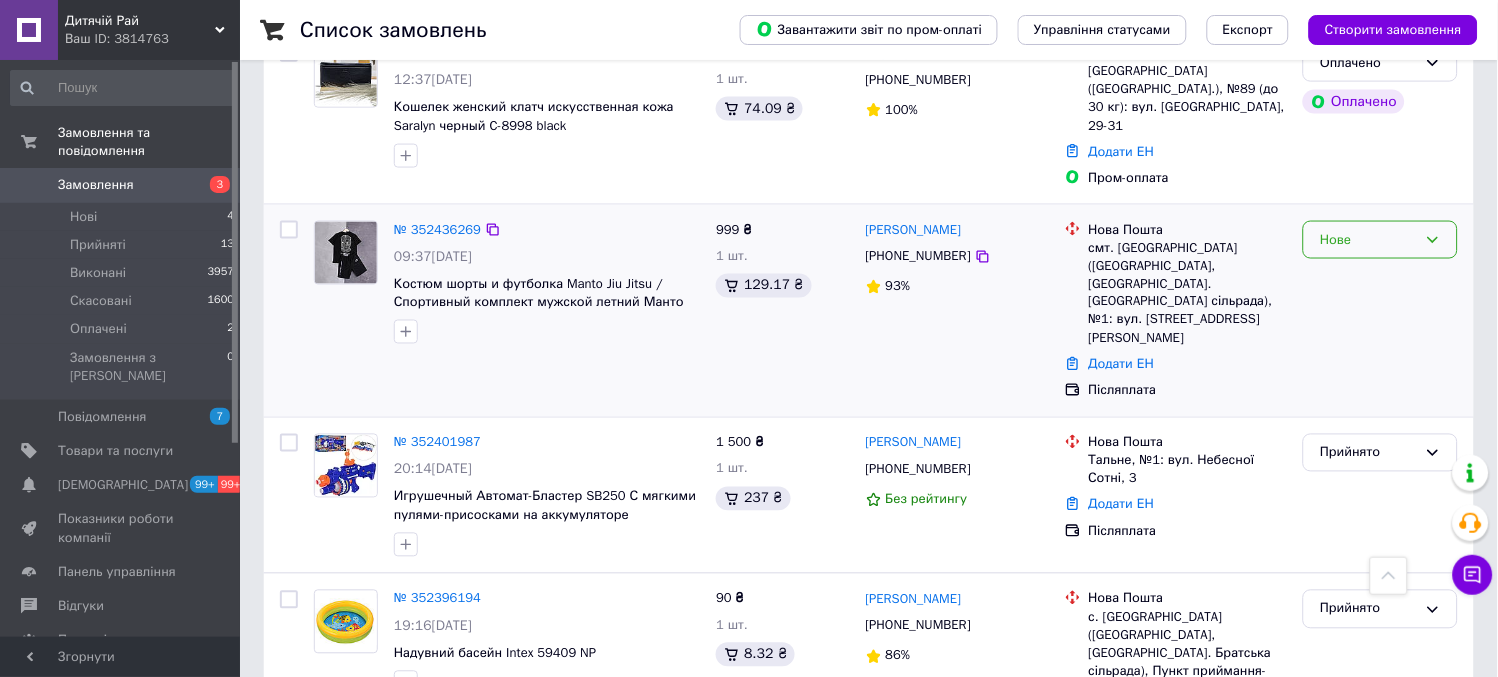 click on "Нове" at bounding box center [1380, 240] 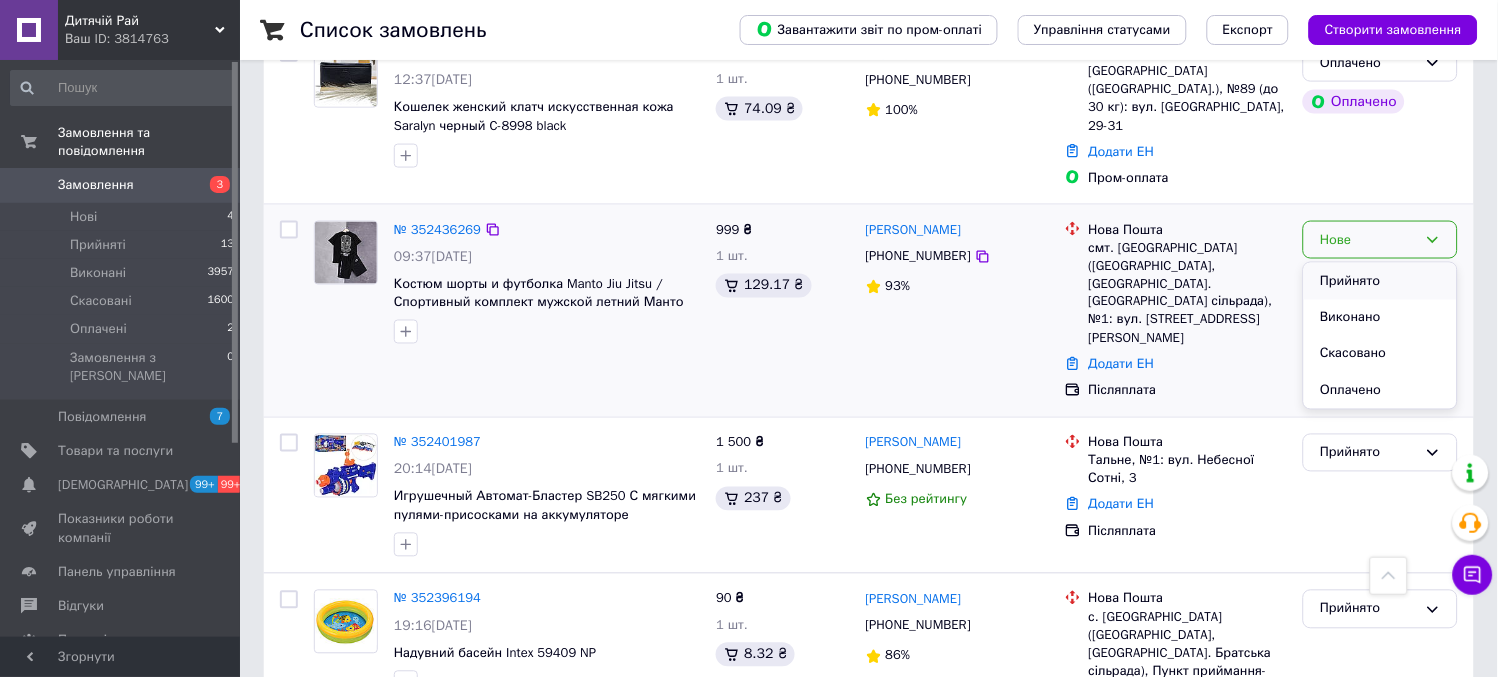 click on "Прийнято" at bounding box center (1380, 281) 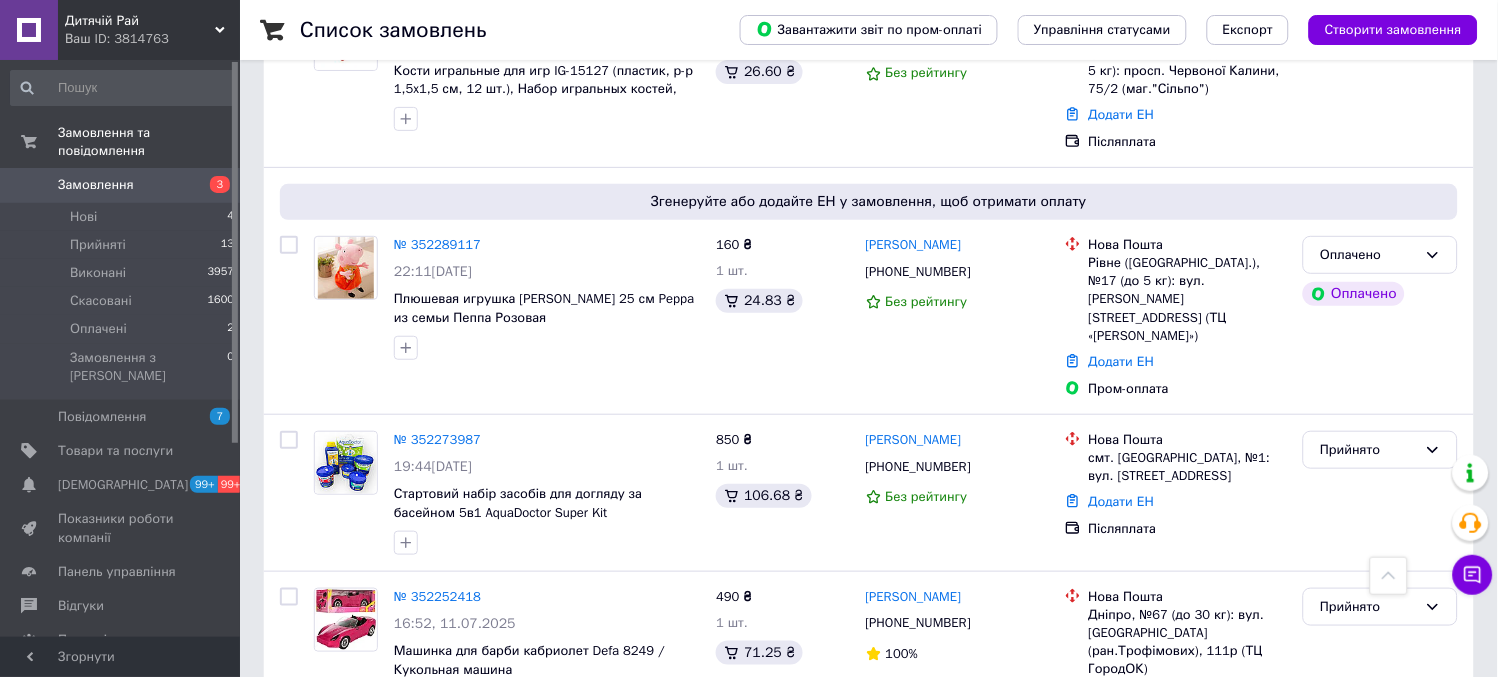 scroll, scrollTop: 1777, scrollLeft: 0, axis: vertical 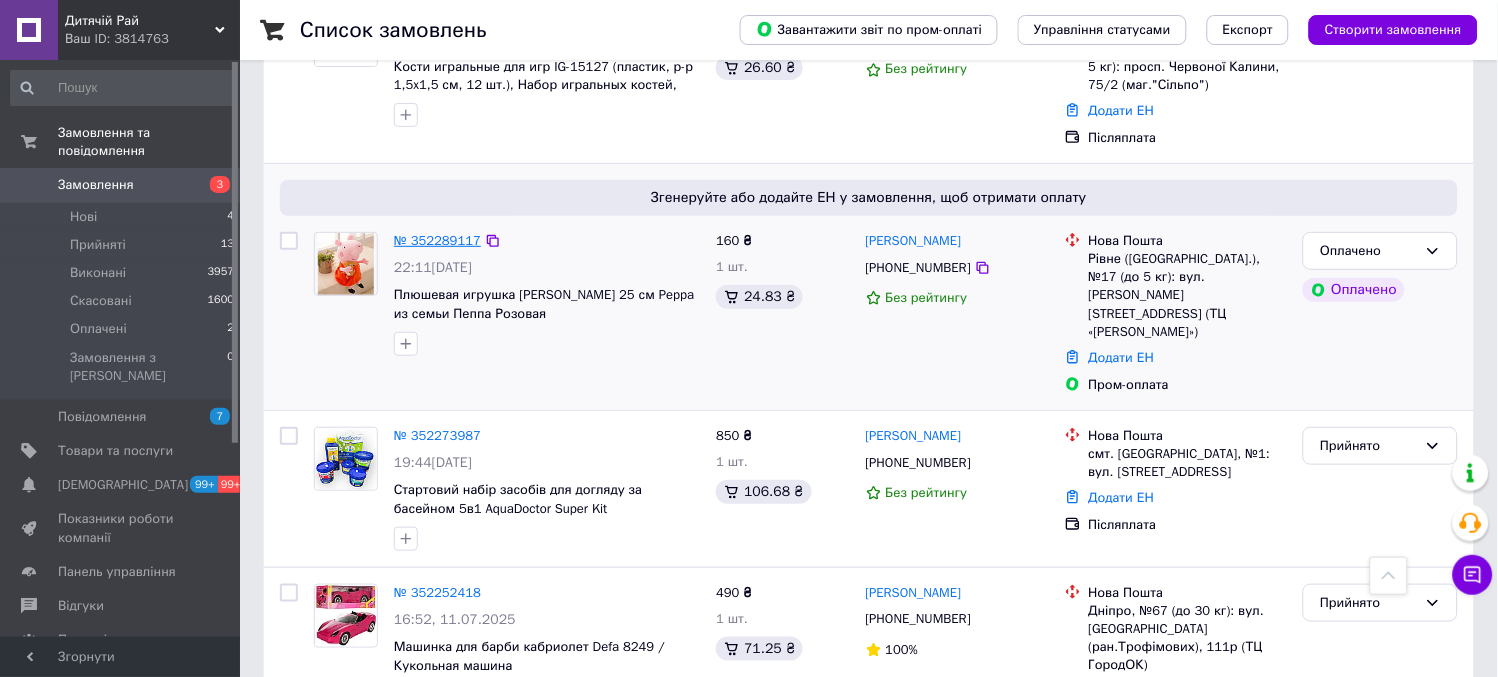 click on "№ 352289117" at bounding box center [437, 240] 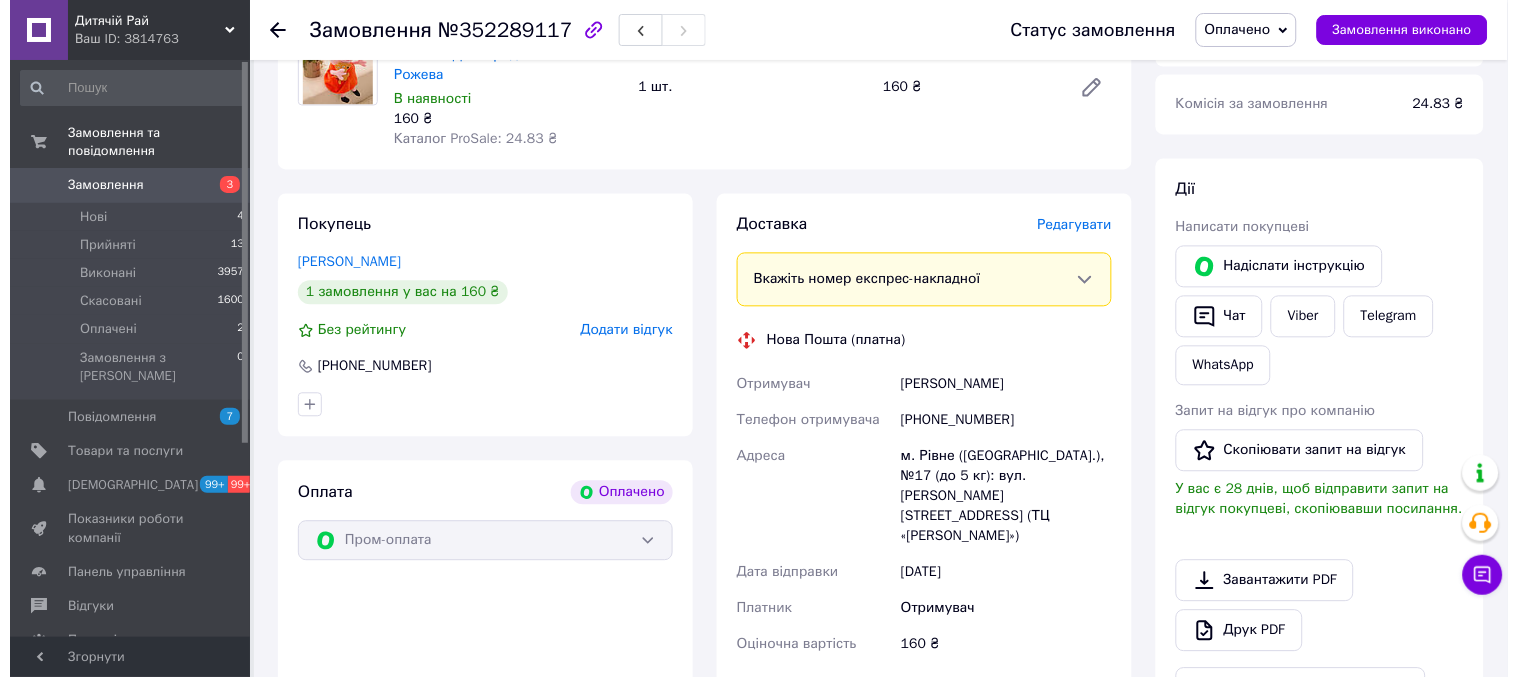 scroll, scrollTop: 793, scrollLeft: 0, axis: vertical 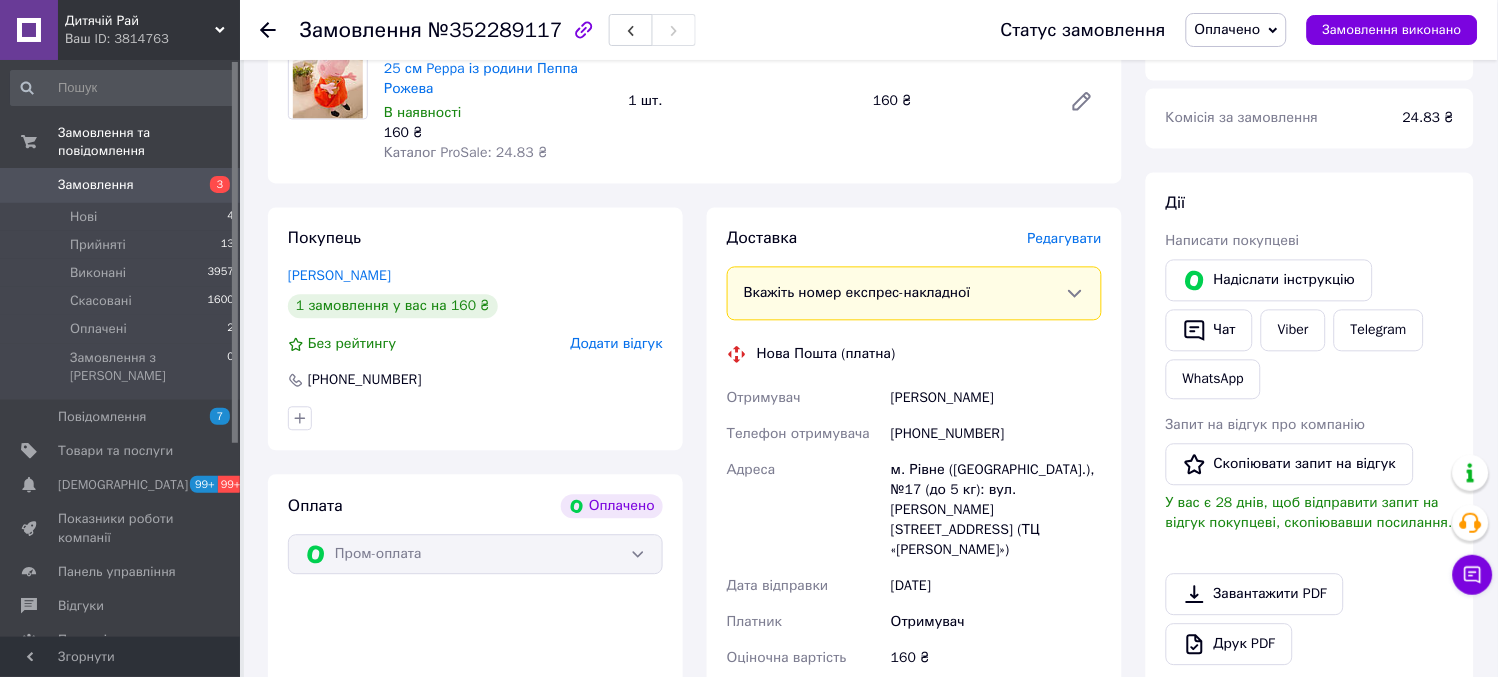 click on "Редагувати" at bounding box center (1065, 239) 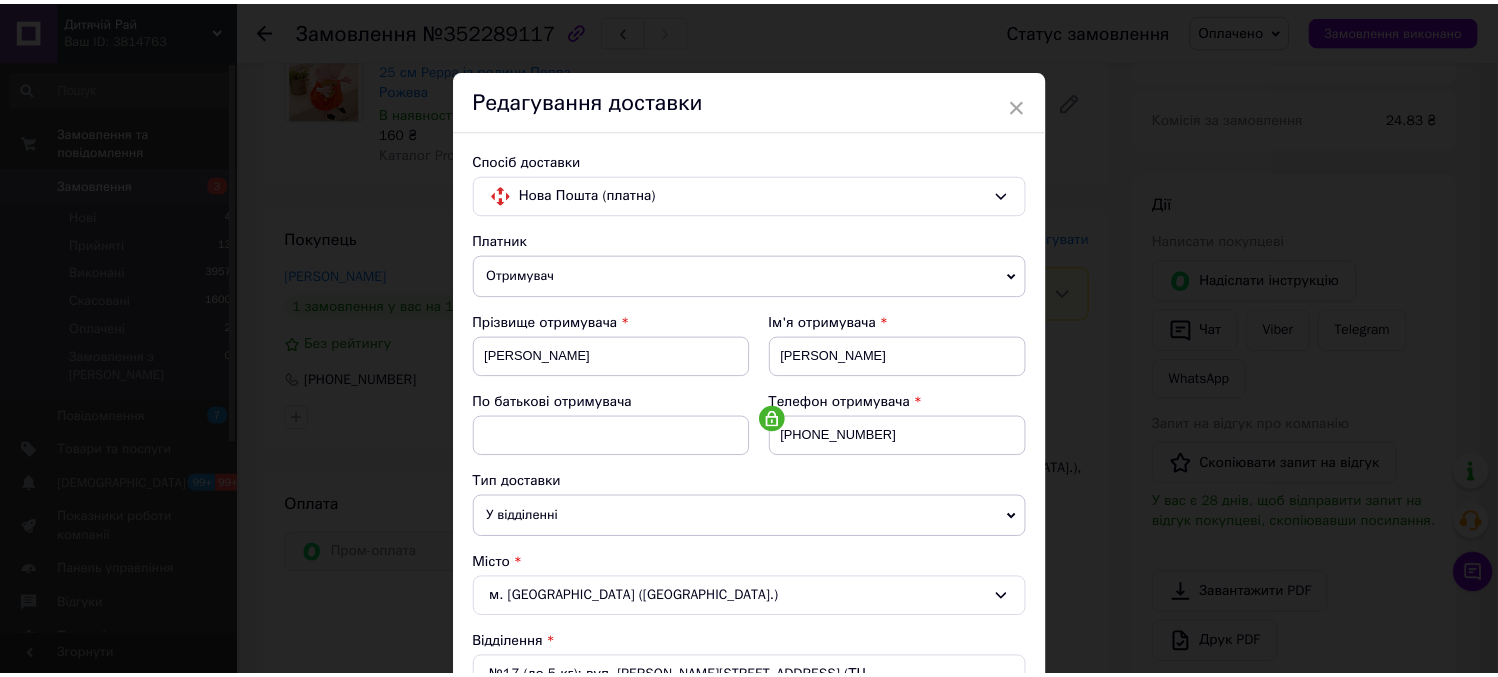 scroll, scrollTop: 777, scrollLeft: 0, axis: vertical 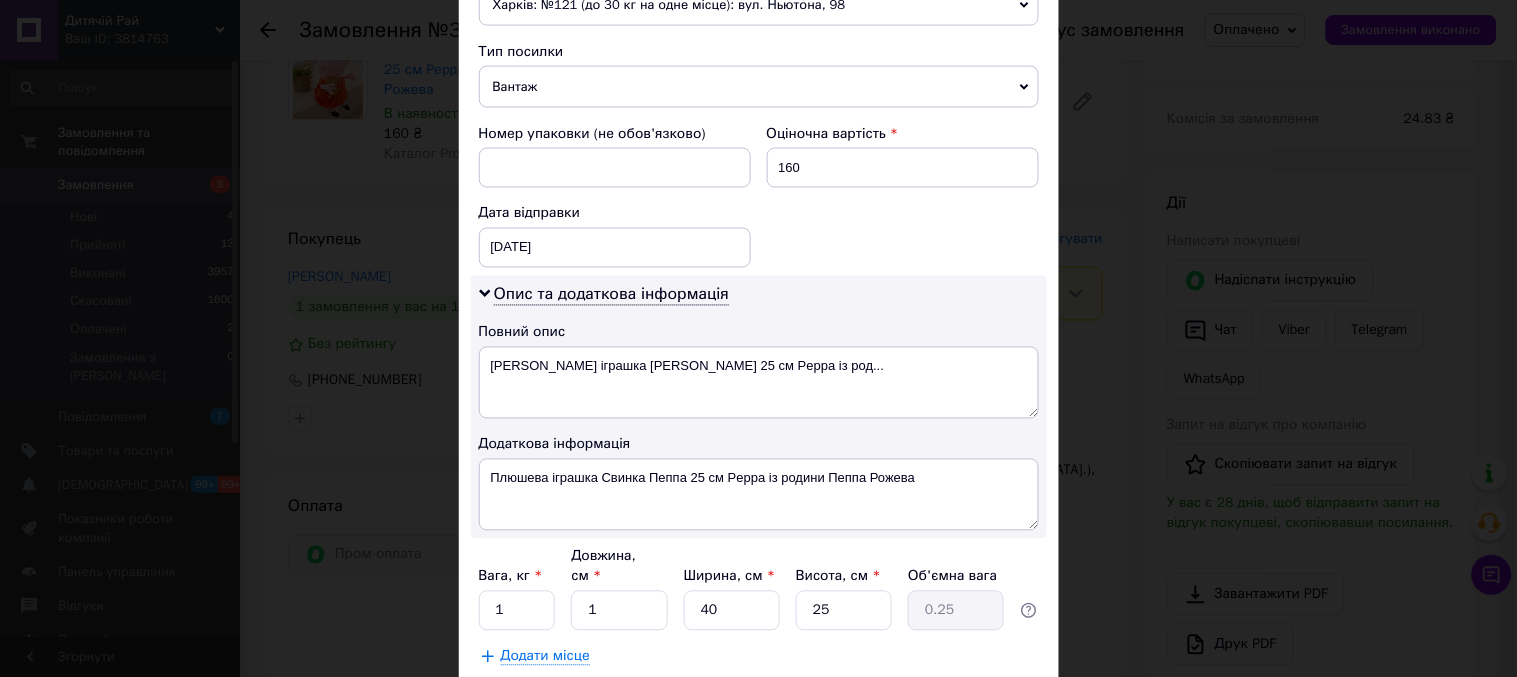 click on "Зберегти" at bounding box center (989, 707) 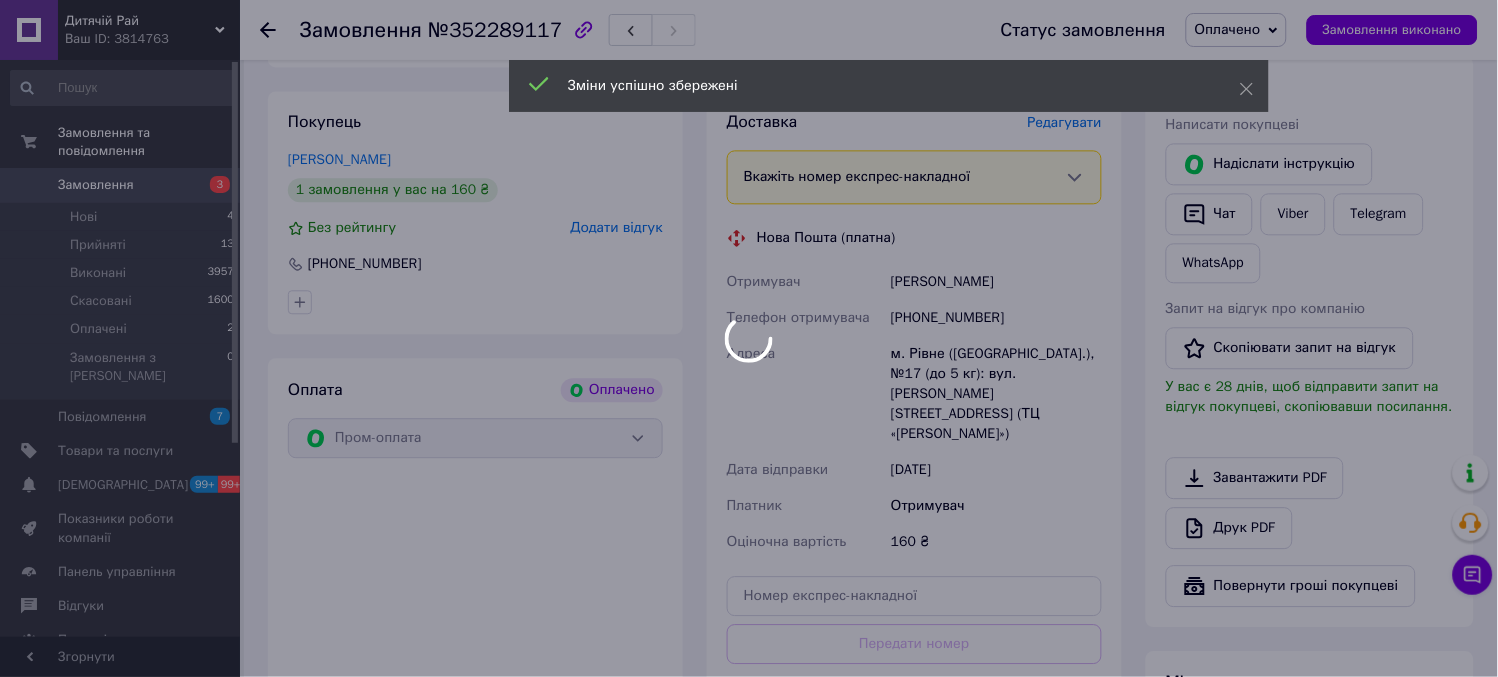scroll, scrollTop: 1126, scrollLeft: 0, axis: vertical 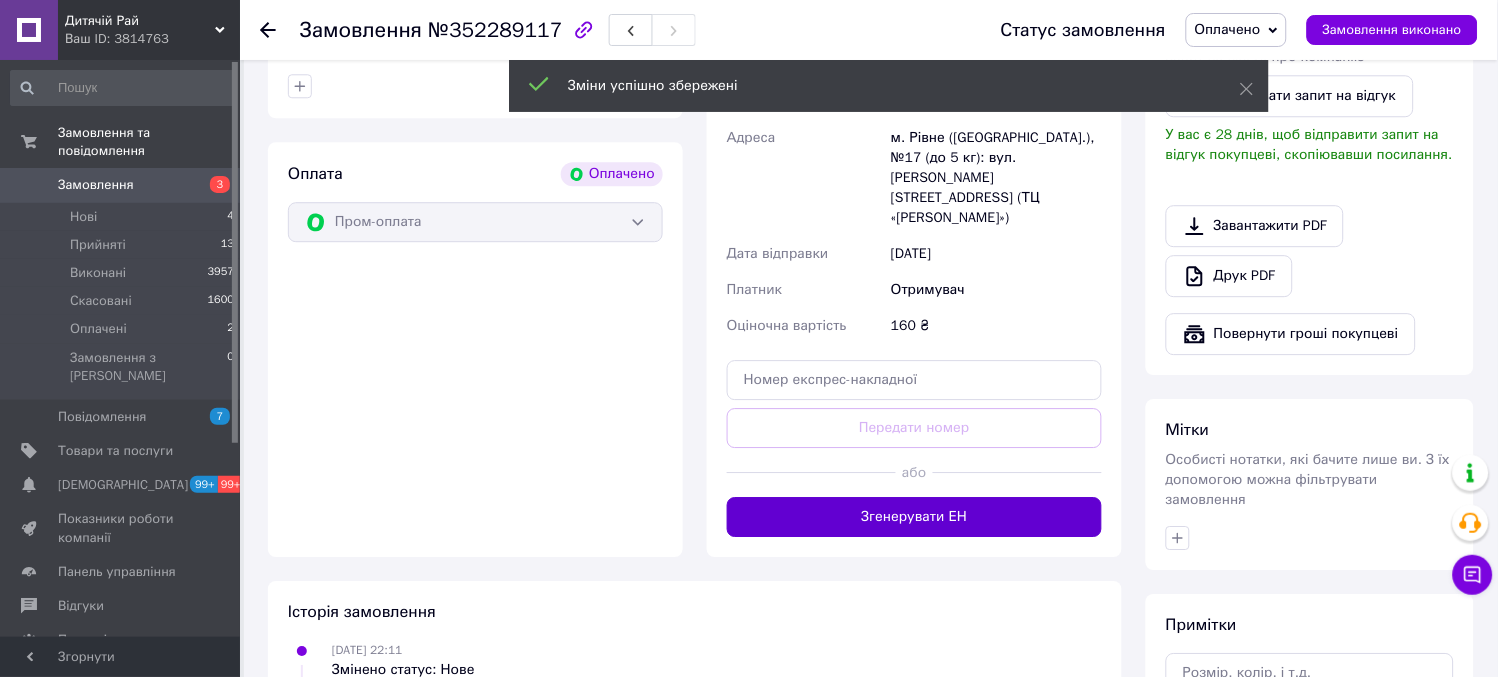 click on "Згенерувати ЕН" at bounding box center [914, 517] 